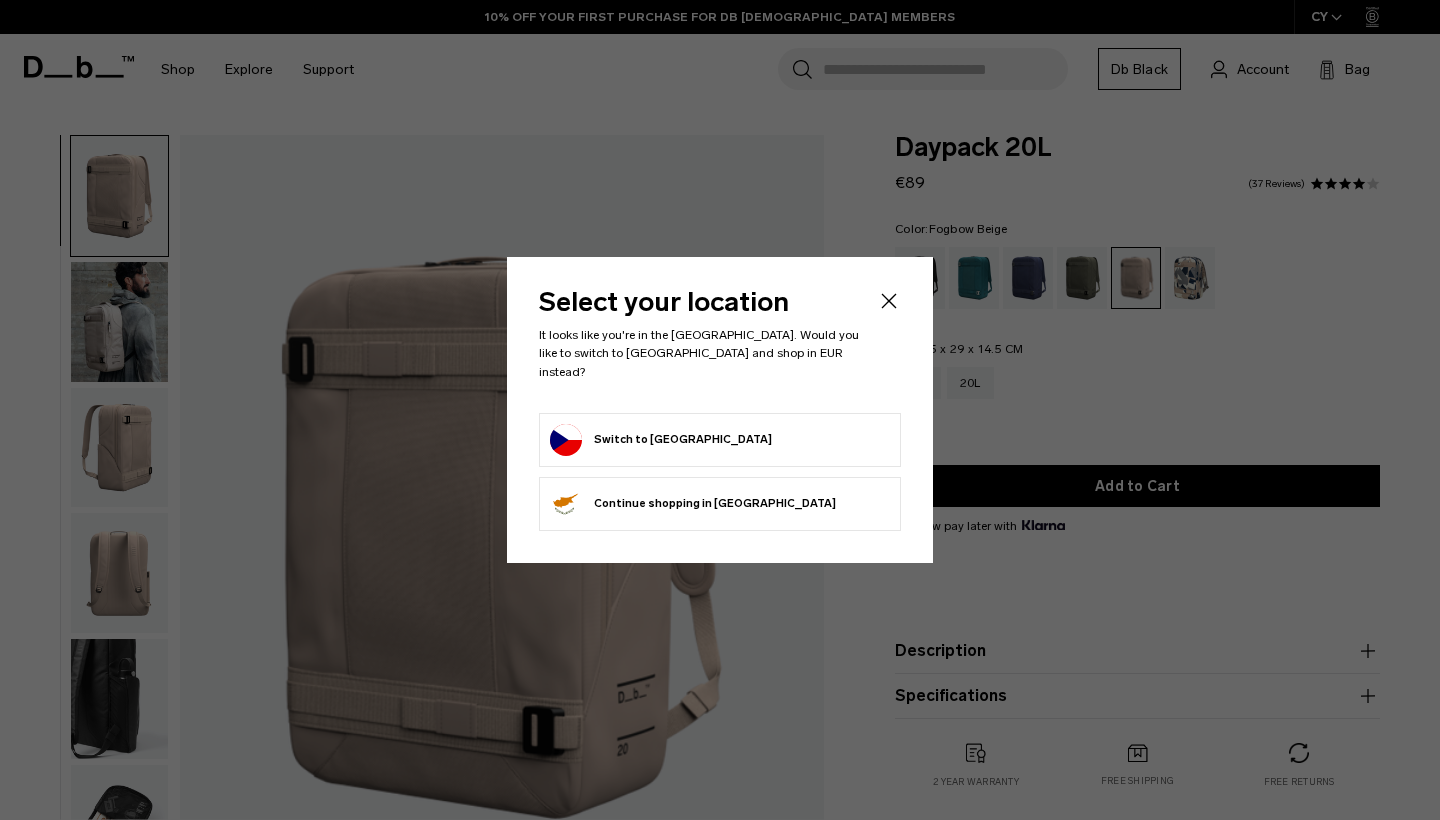 scroll, scrollTop: 0, scrollLeft: 0, axis: both 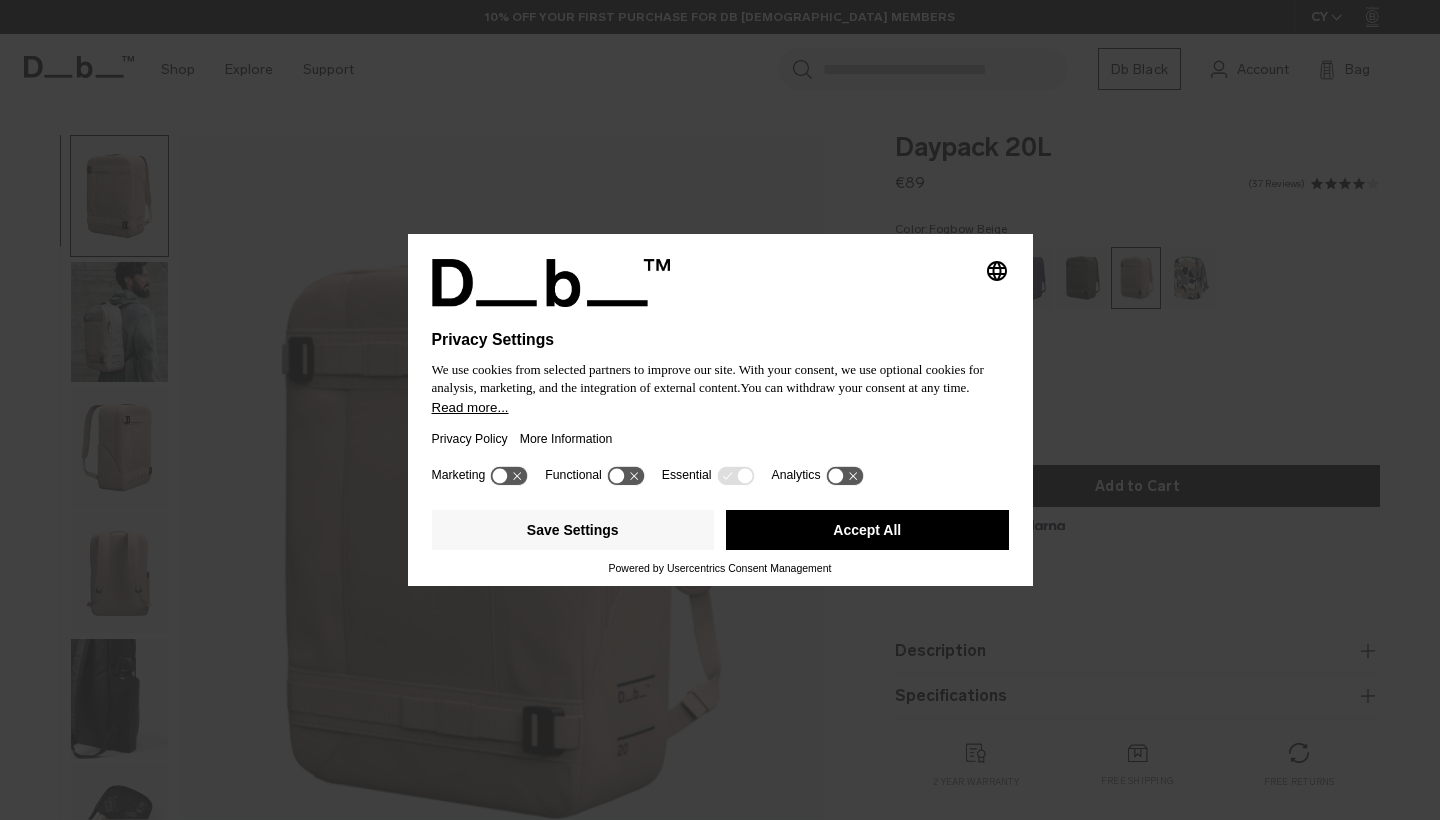 click at bounding box center [720, 319] 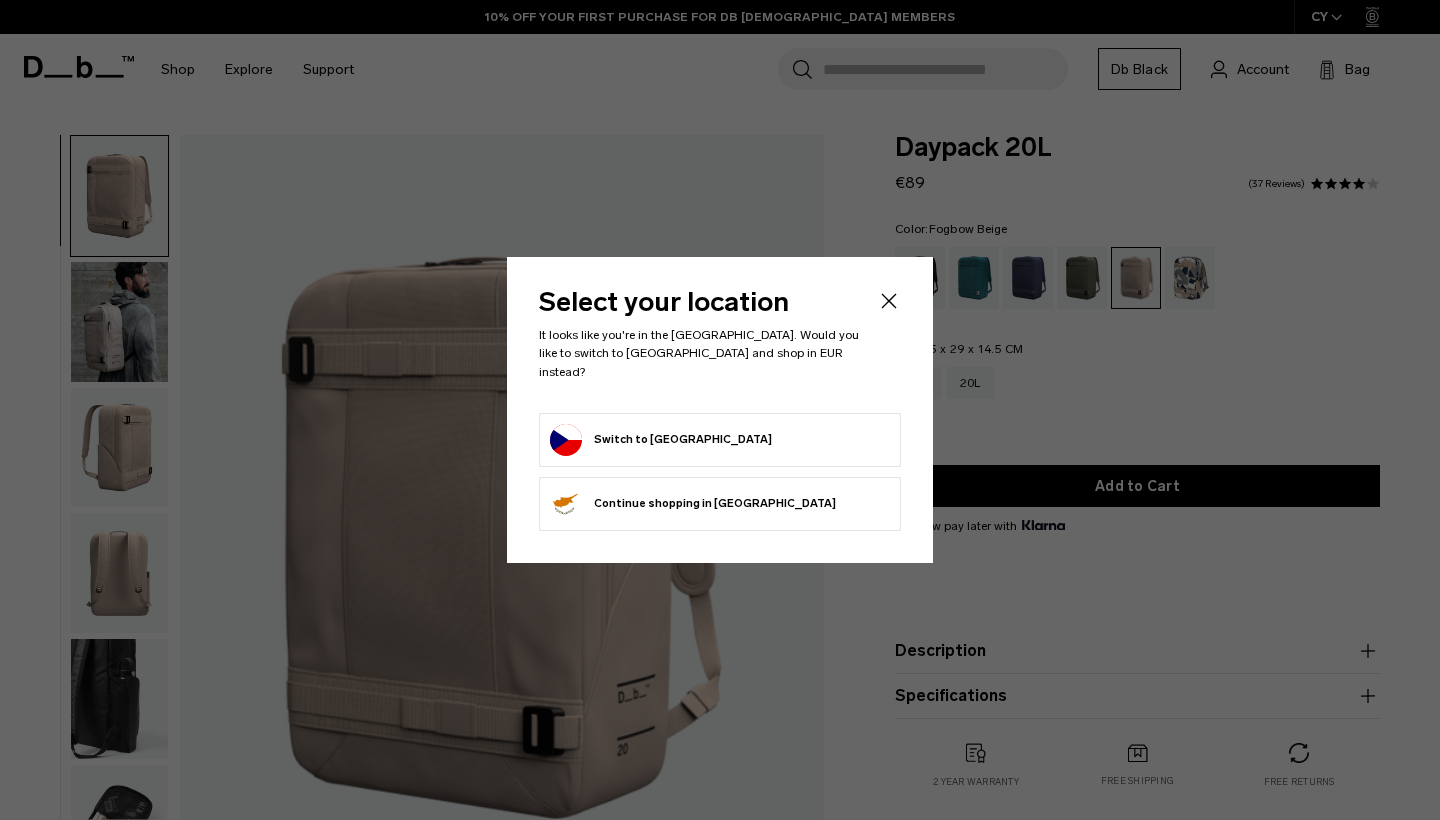 scroll, scrollTop: 0, scrollLeft: 0, axis: both 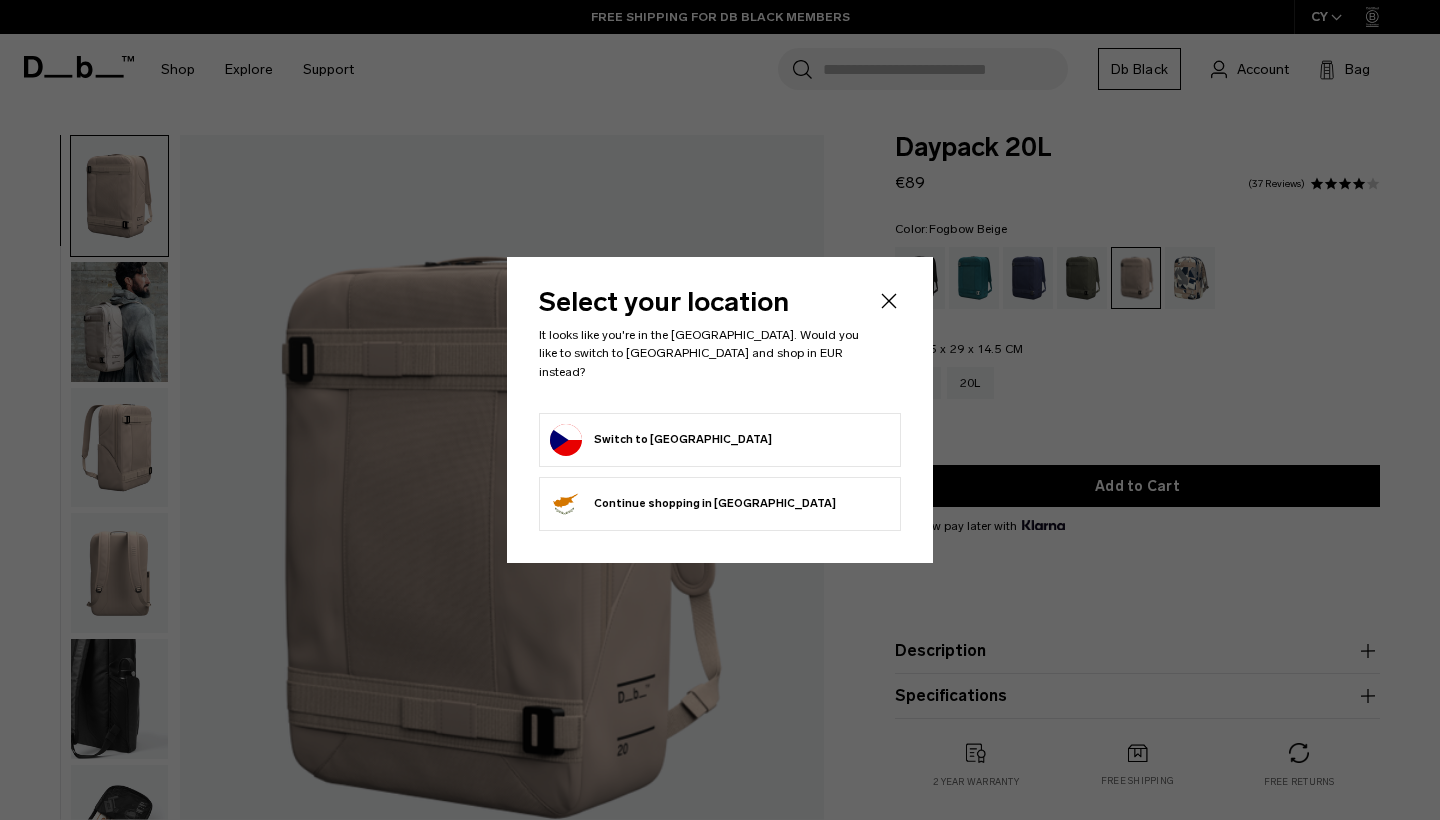 click on "Switch to Czechia" at bounding box center (661, 440) 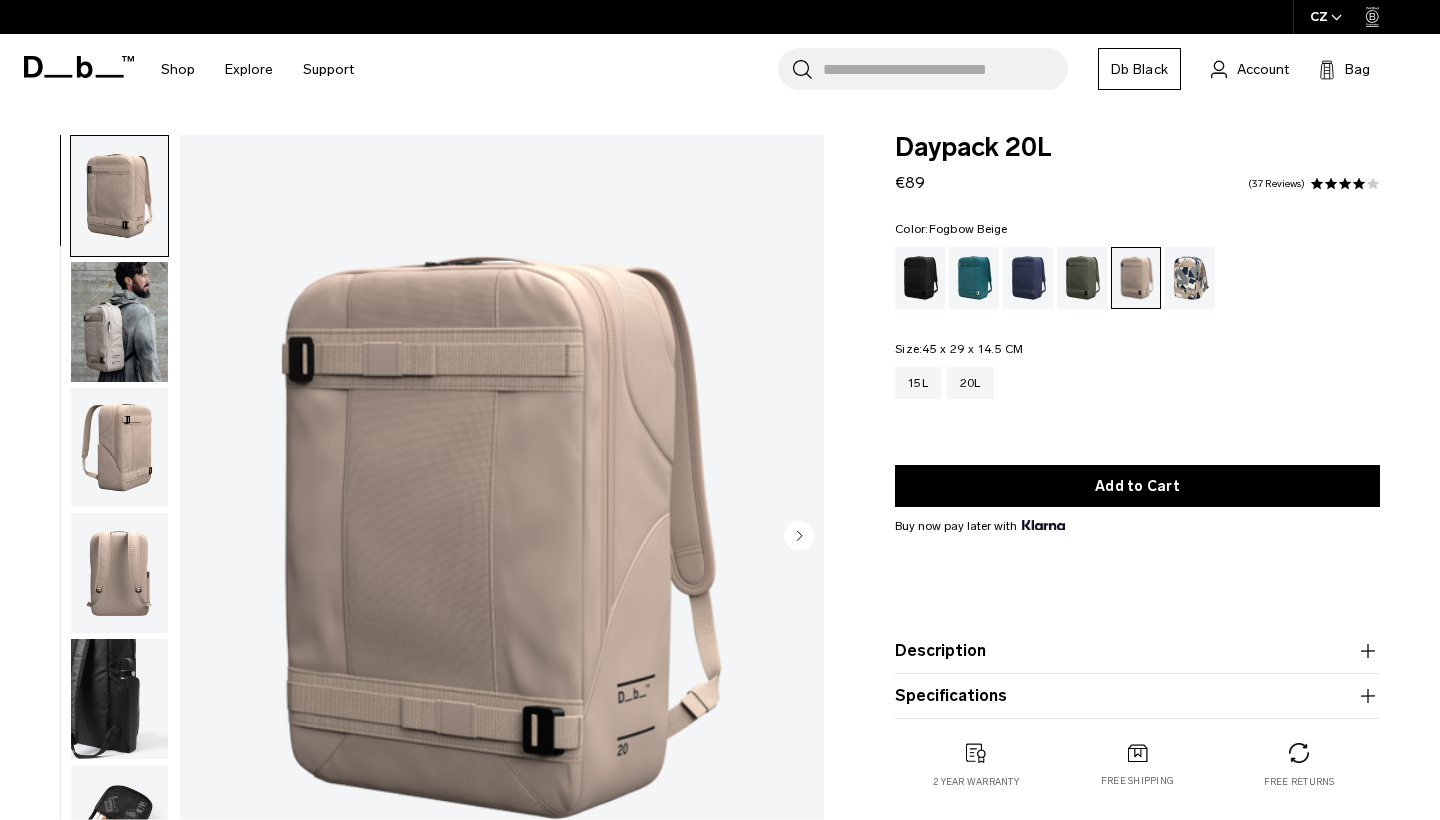 scroll, scrollTop: 98, scrollLeft: 0, axis: vertical 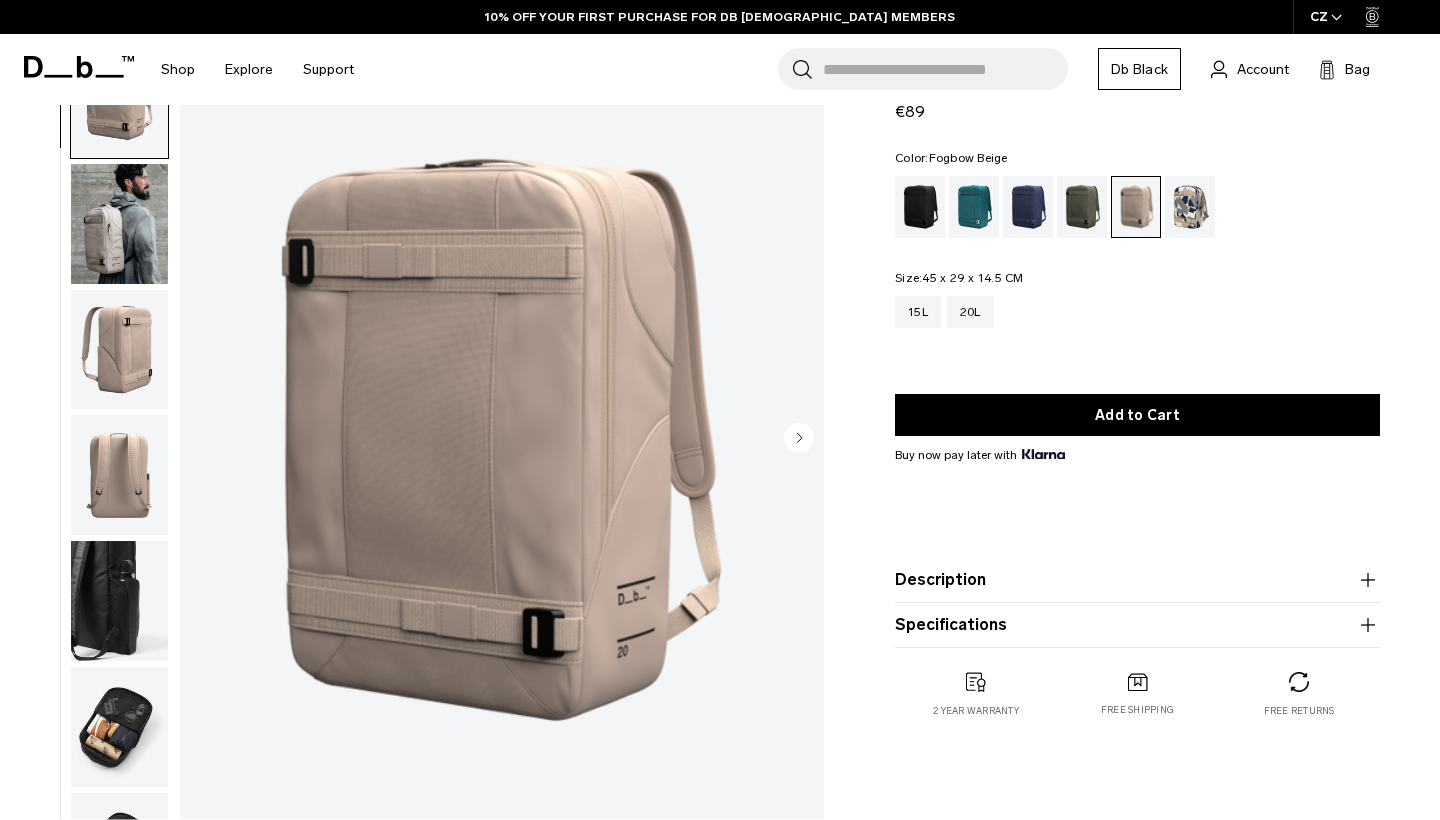 click at bounding box center (119, 224) 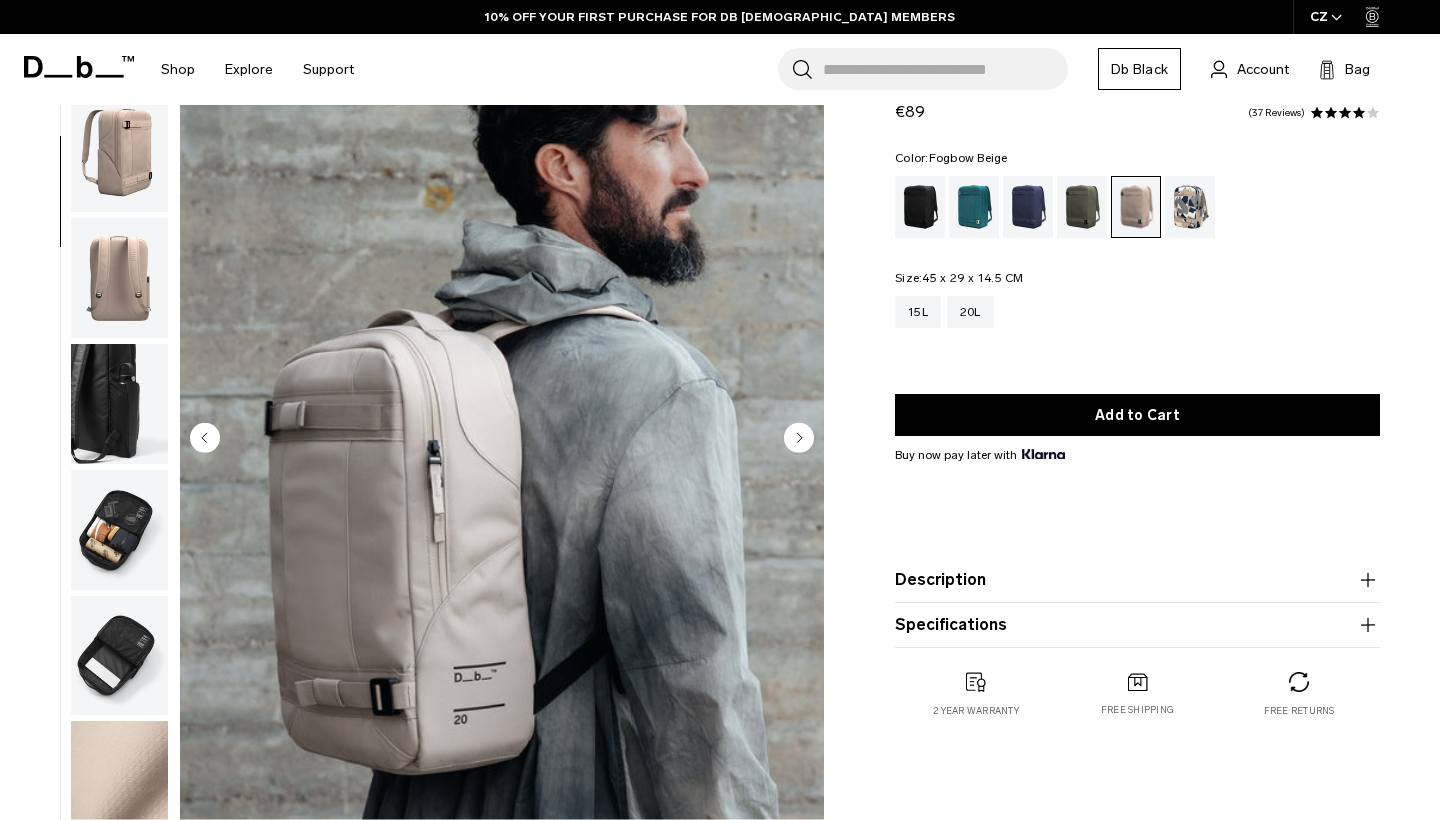 scroll, scrollTop: 206, scrollLeft: 0, axis: vertical 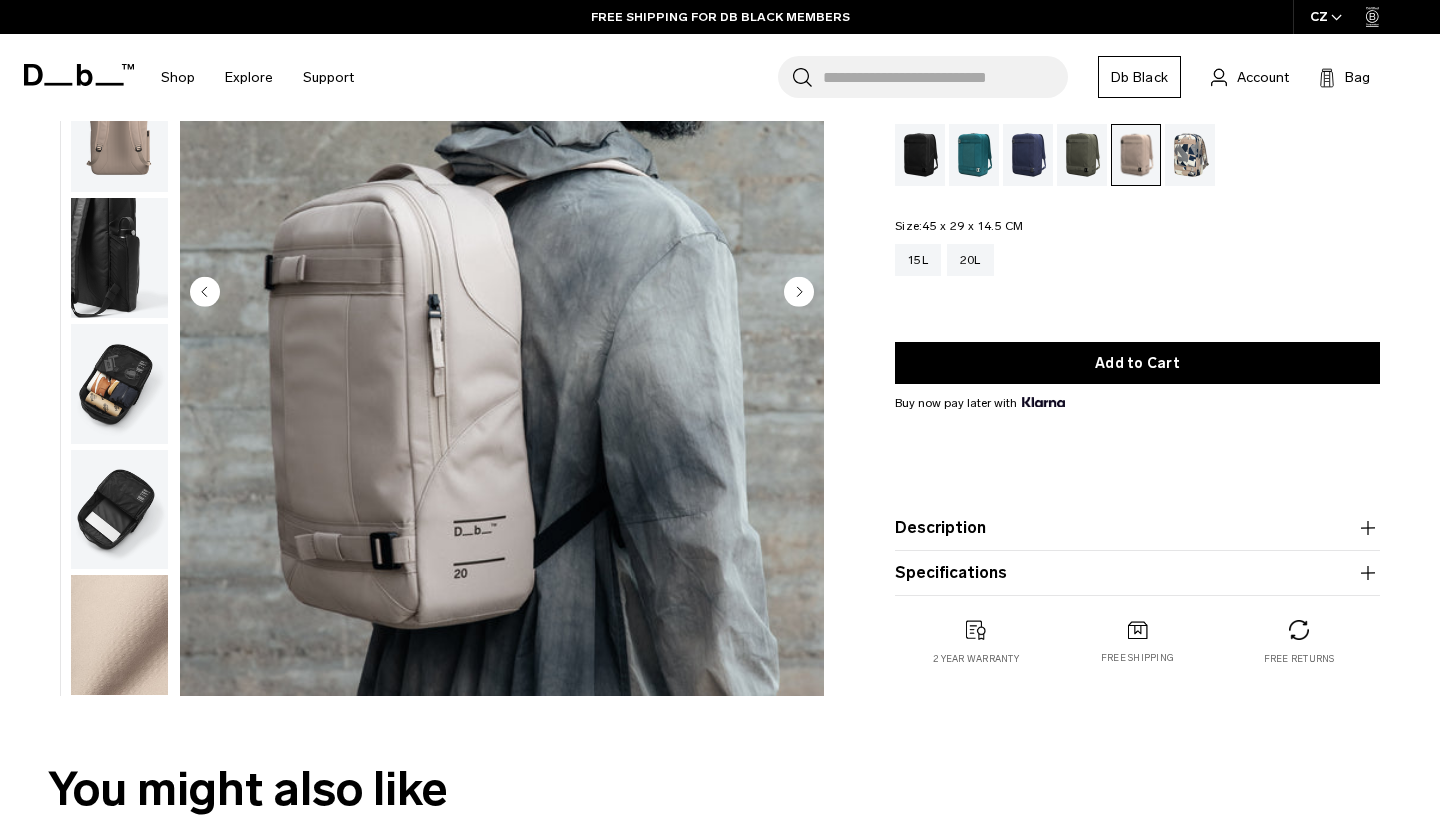 click at bounding box center [920, 155] 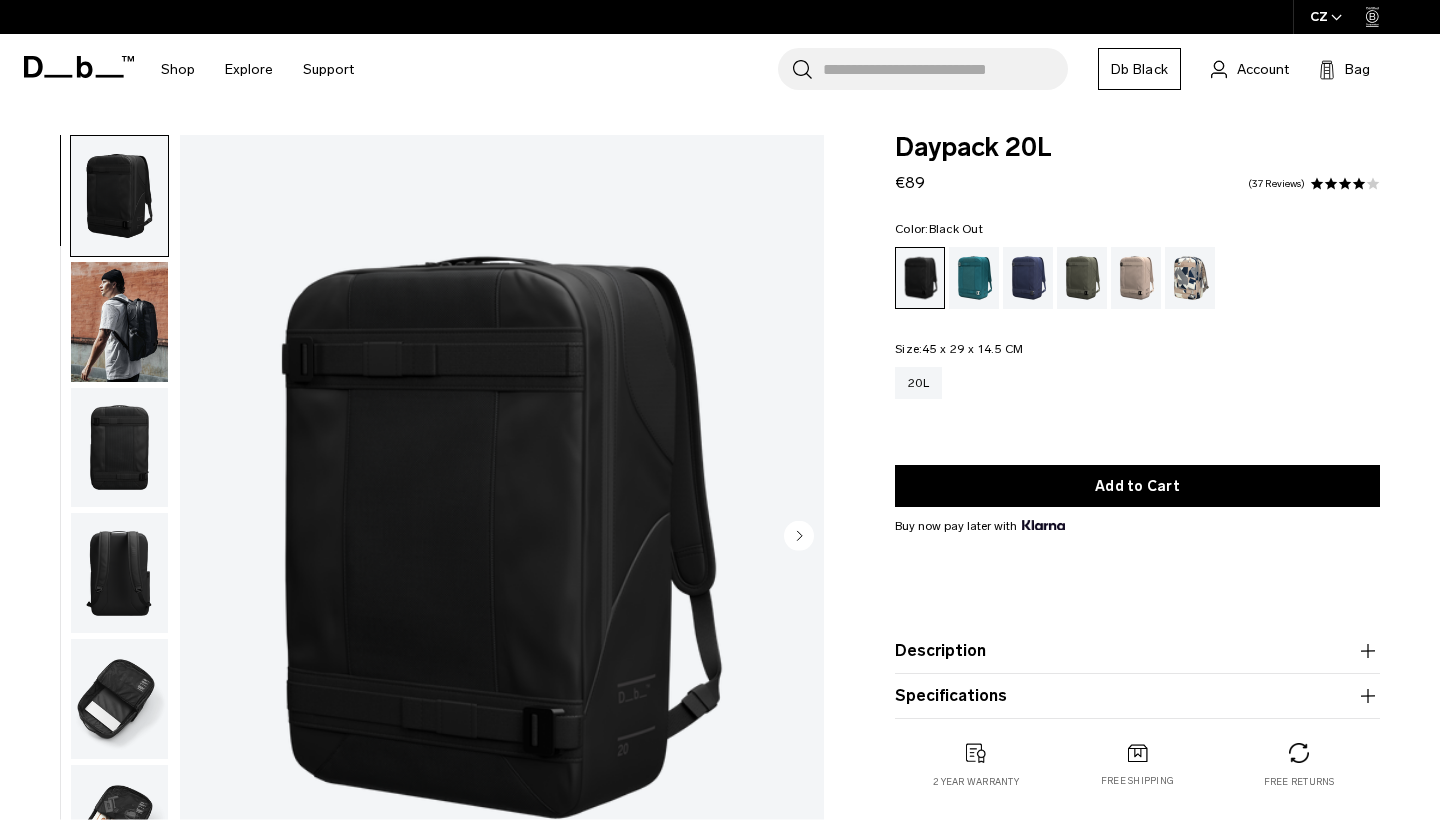 scroll, scrollTop: 0, scrollLeft: 0, axis: both 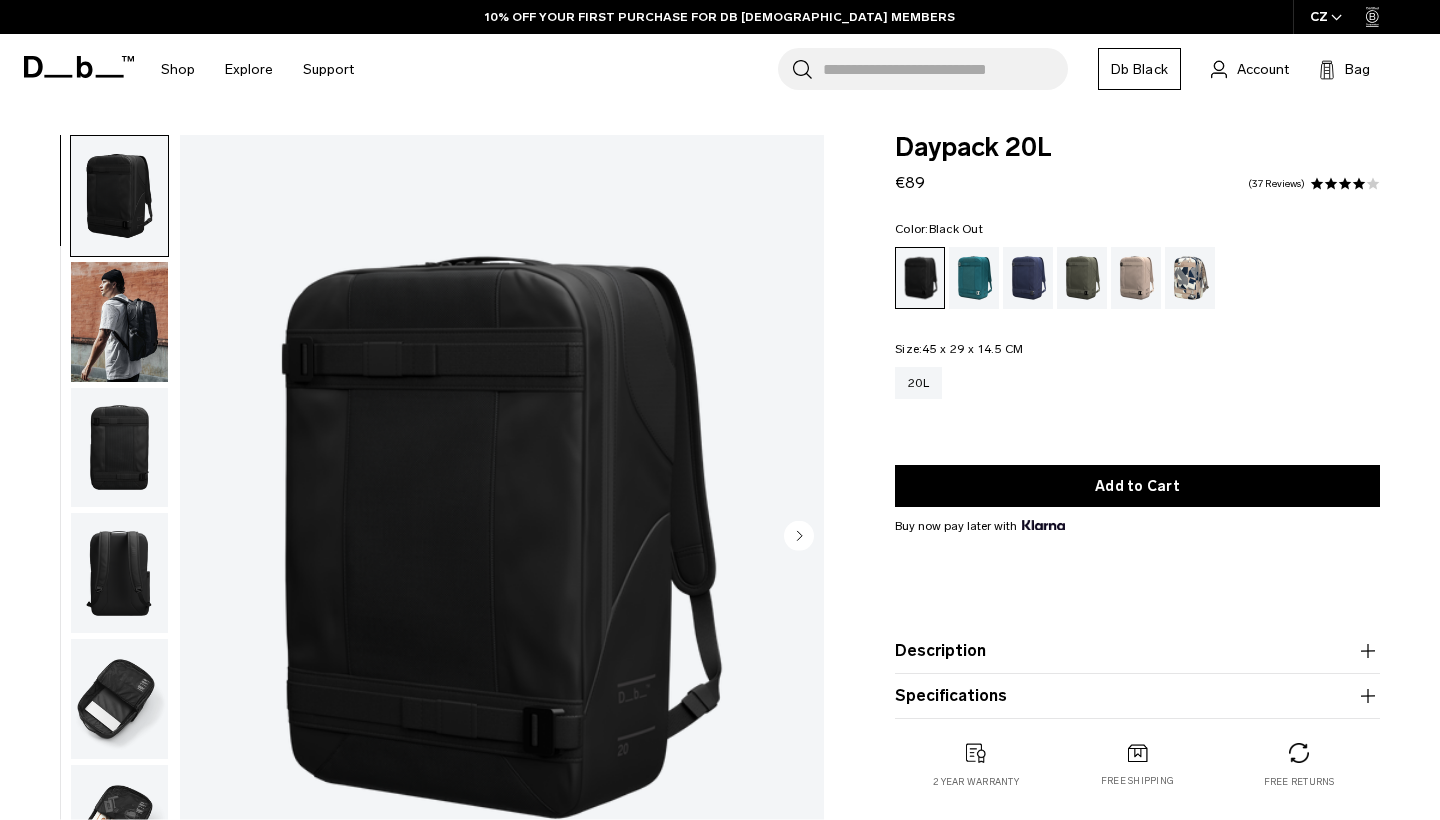click at bounding box center (119, 322) 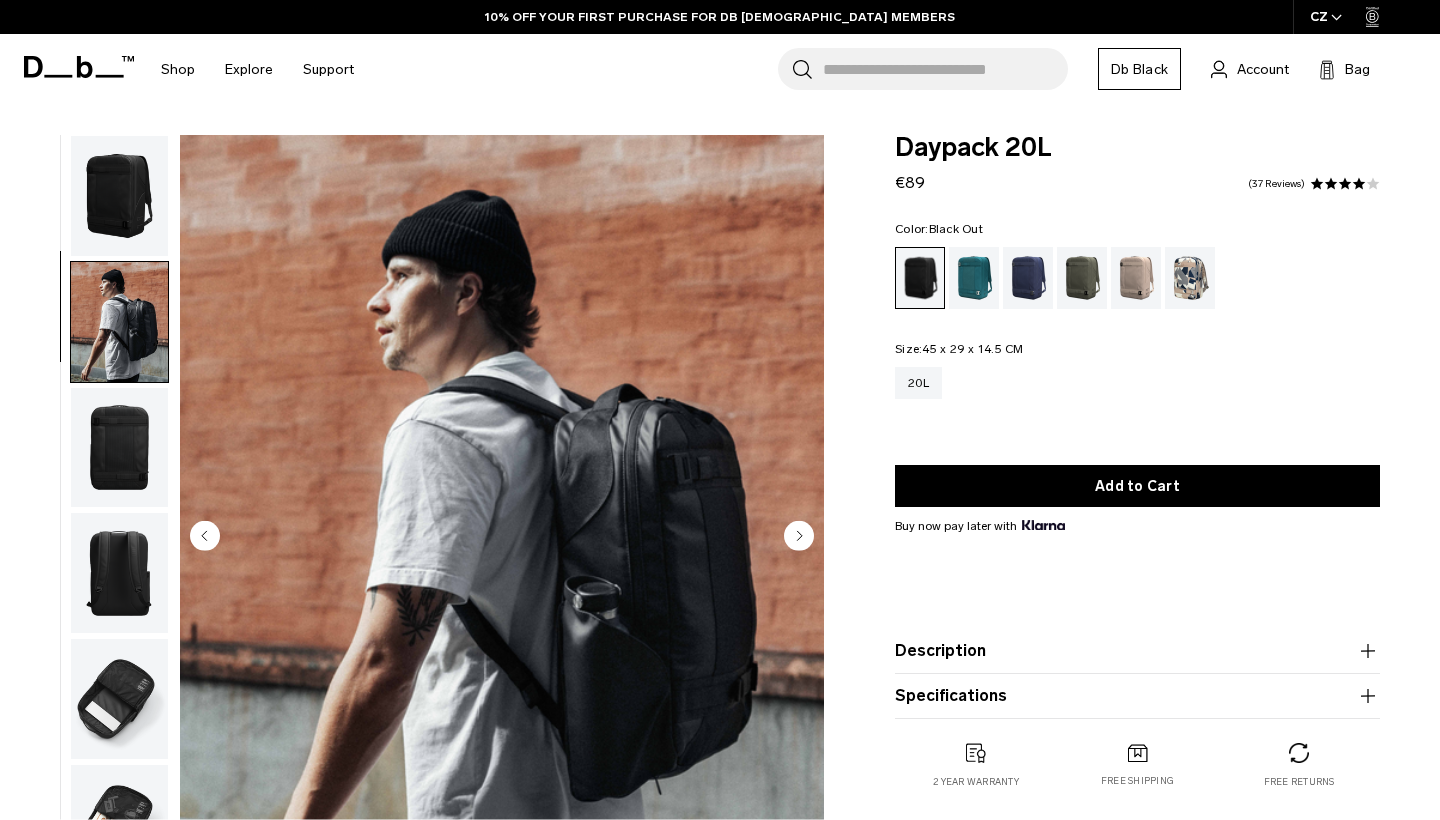 scroll, scrollTop: 78, scrollLeft: 0, axis: vertical 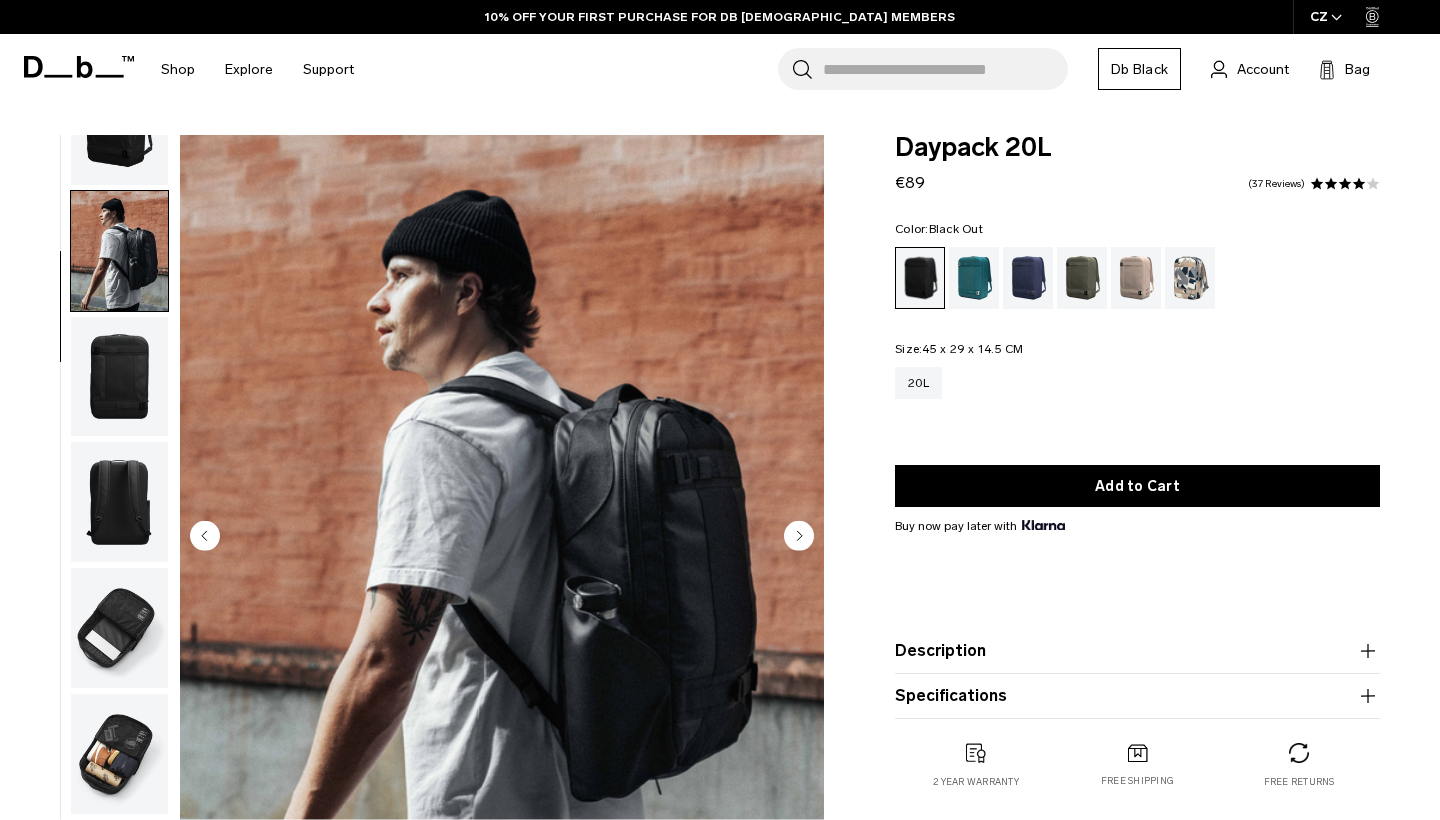 click at bounding box center [119, 377] 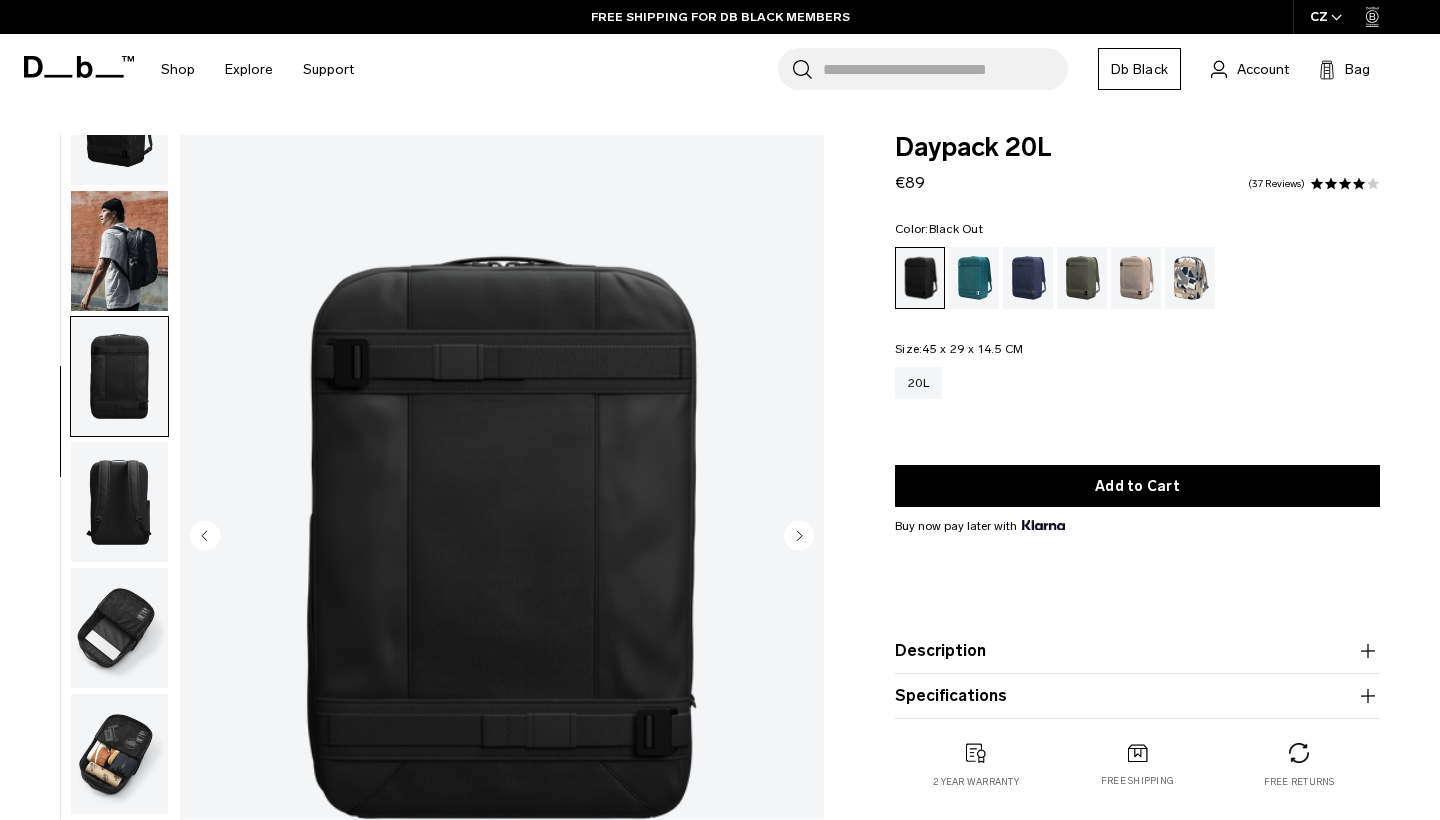 click at bounding box center (119, 502) 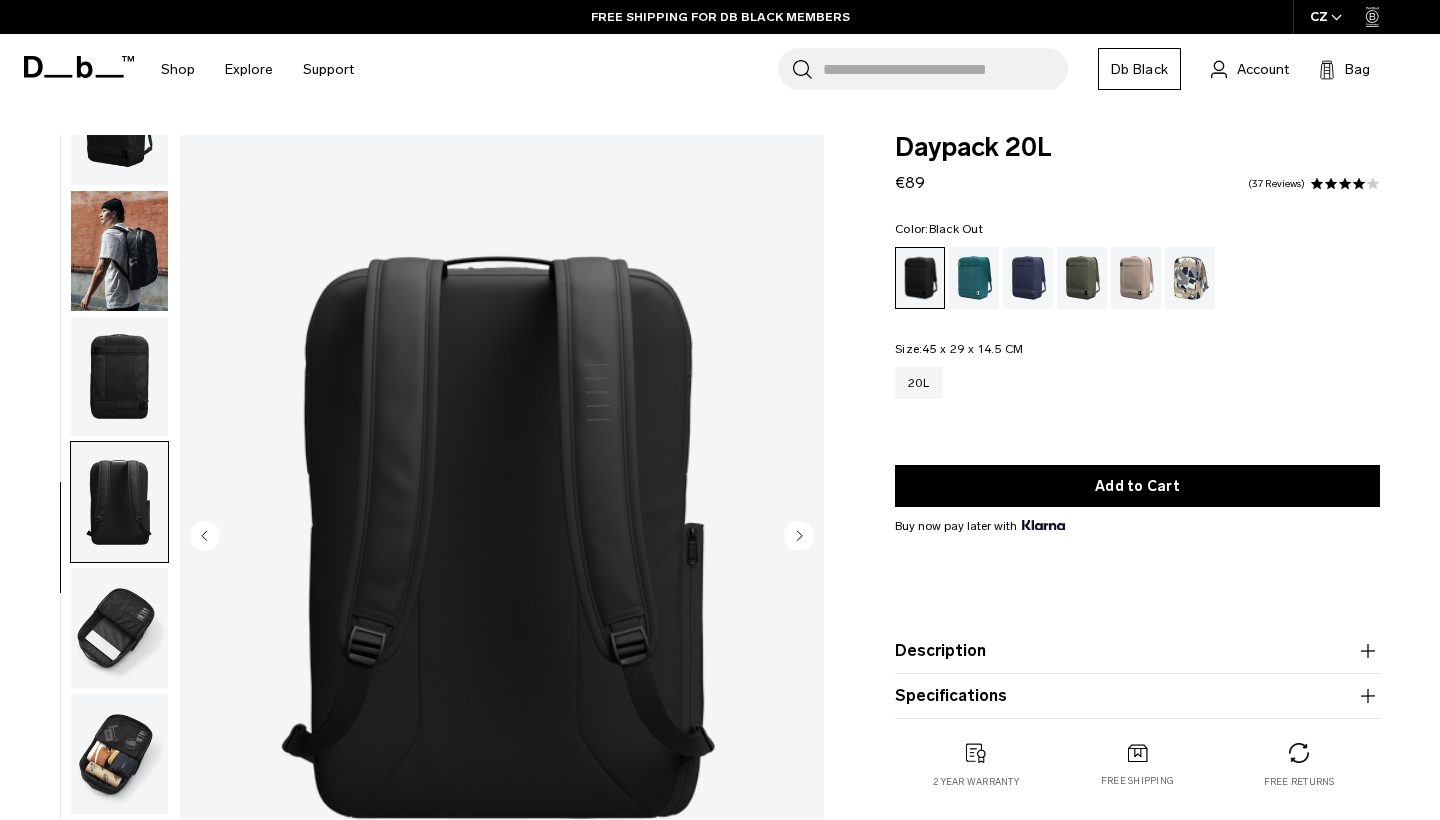 click at bounding box center (119, 628) 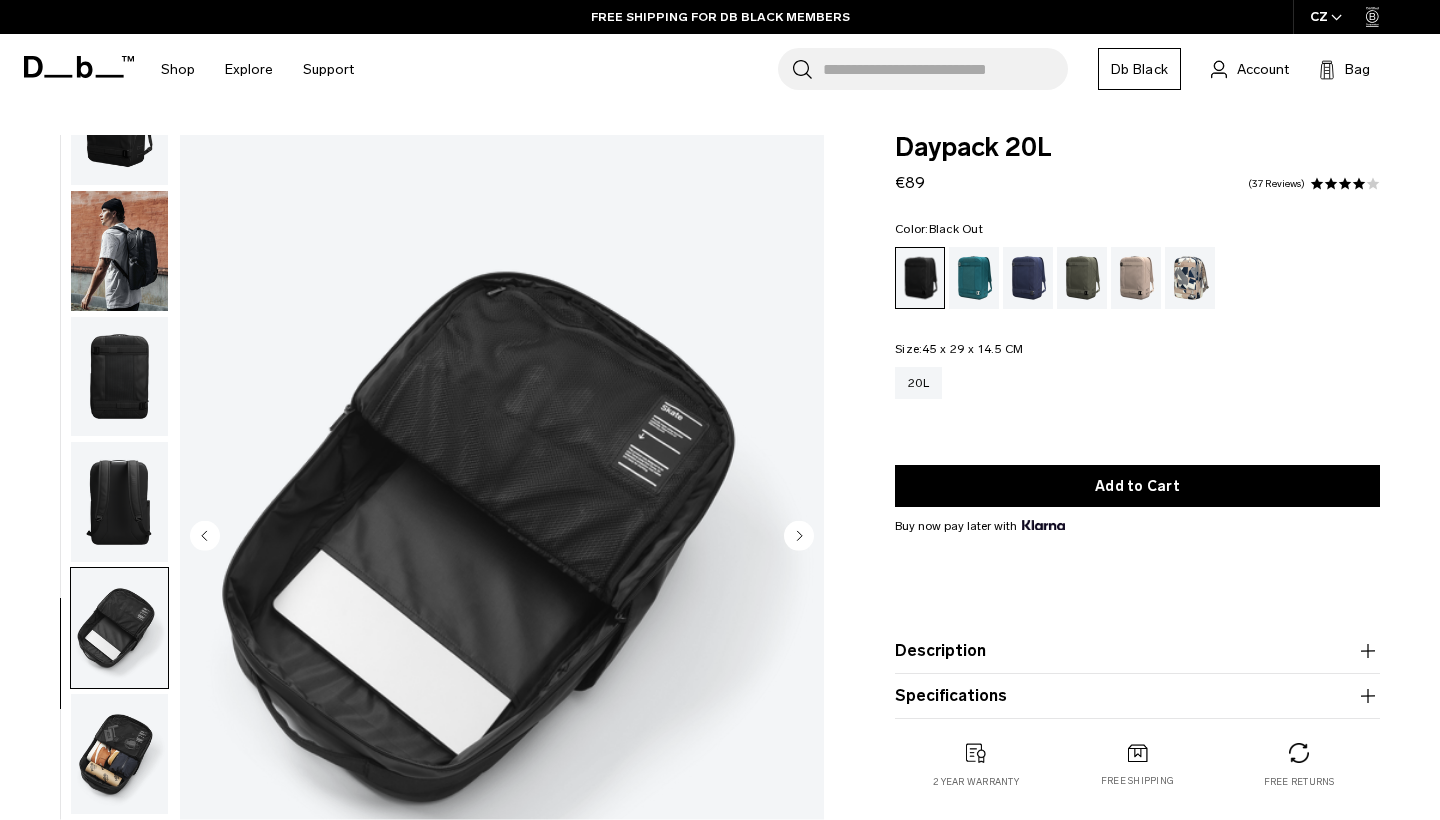 click at bounding box center (119, 754) 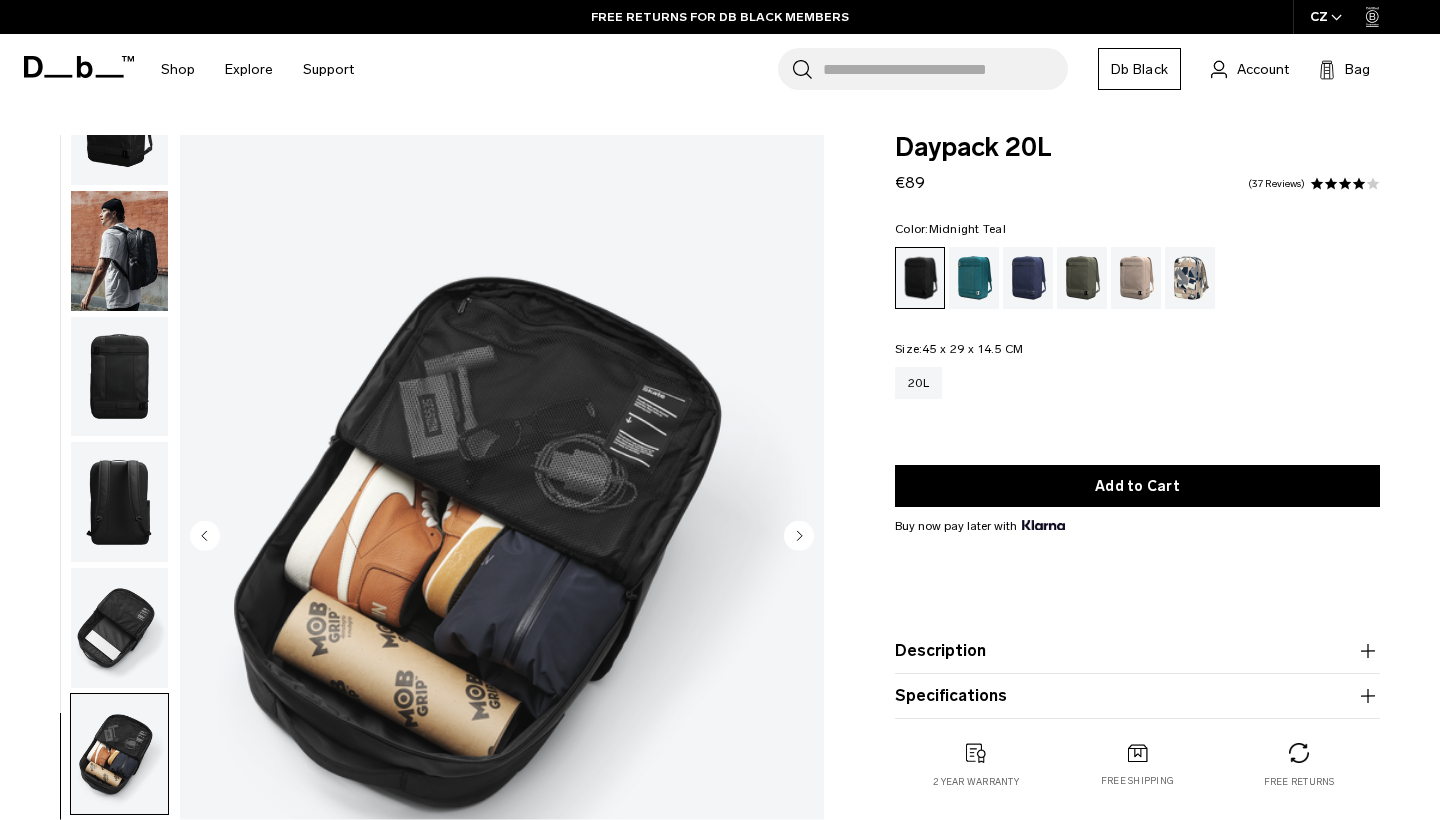 click at bounding box center (974, 278) 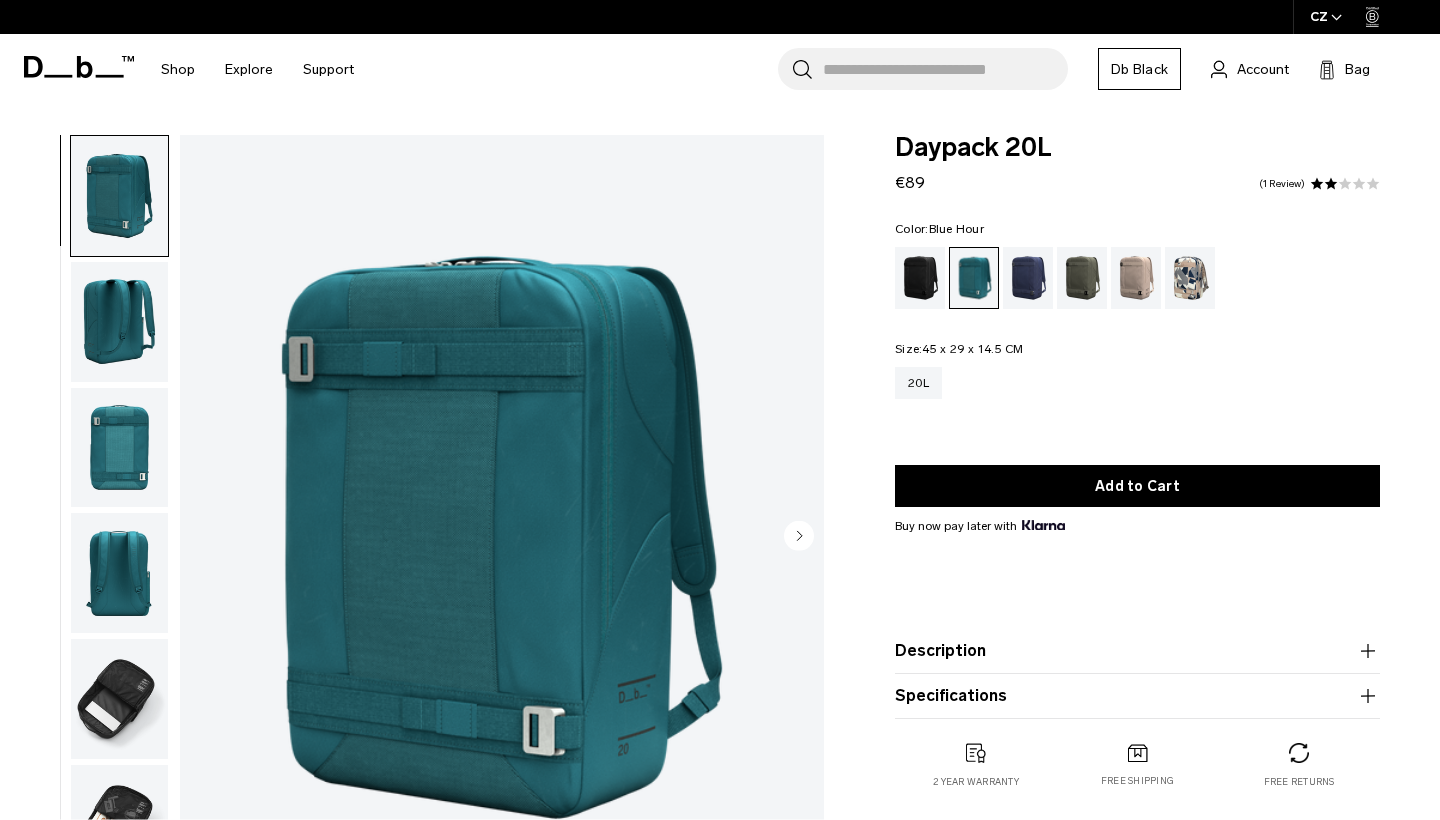 scroll, scrollTop: 0, scrollLeft: 0, axis: both 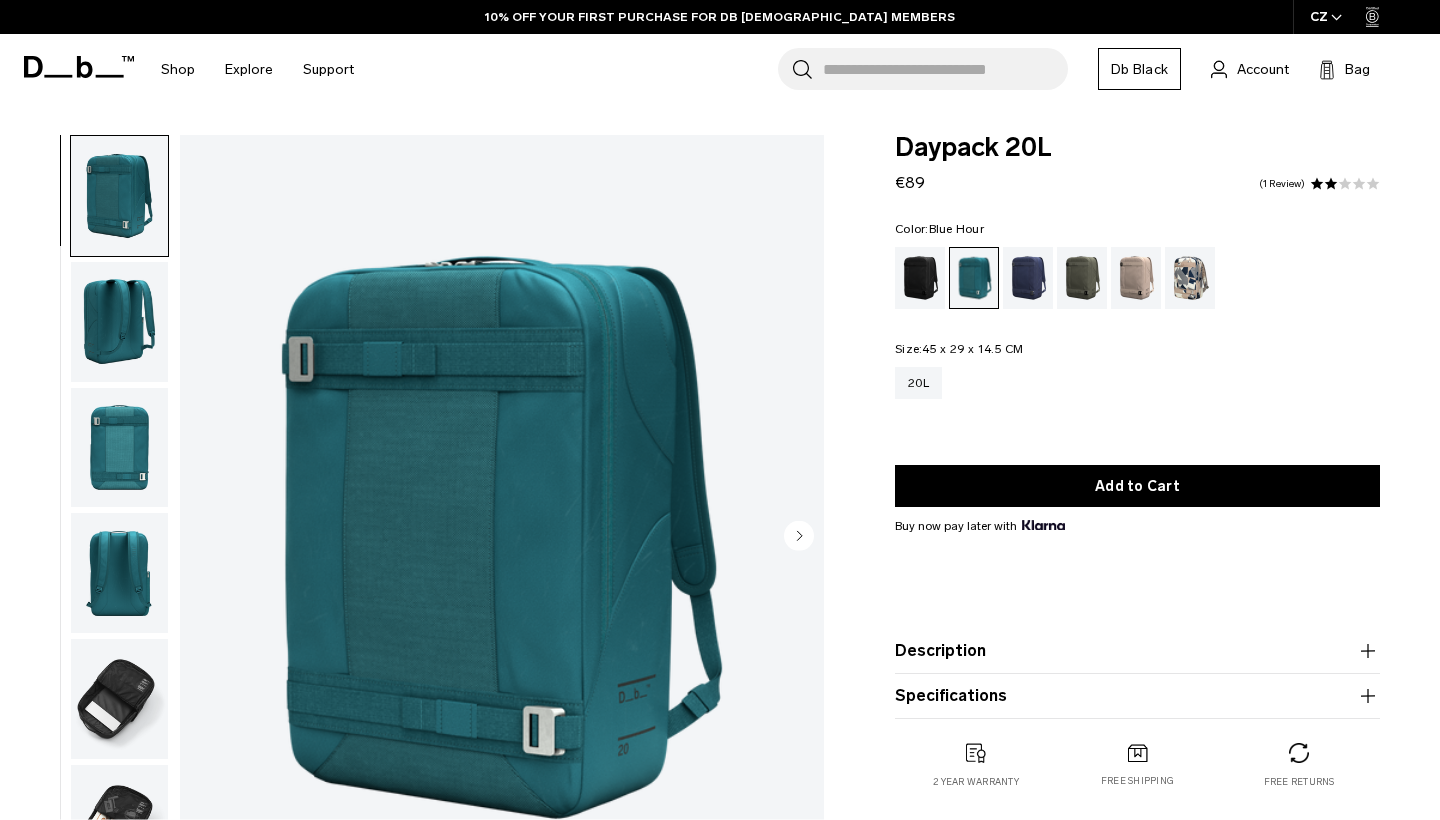 click at bounding box center [1028, 278] 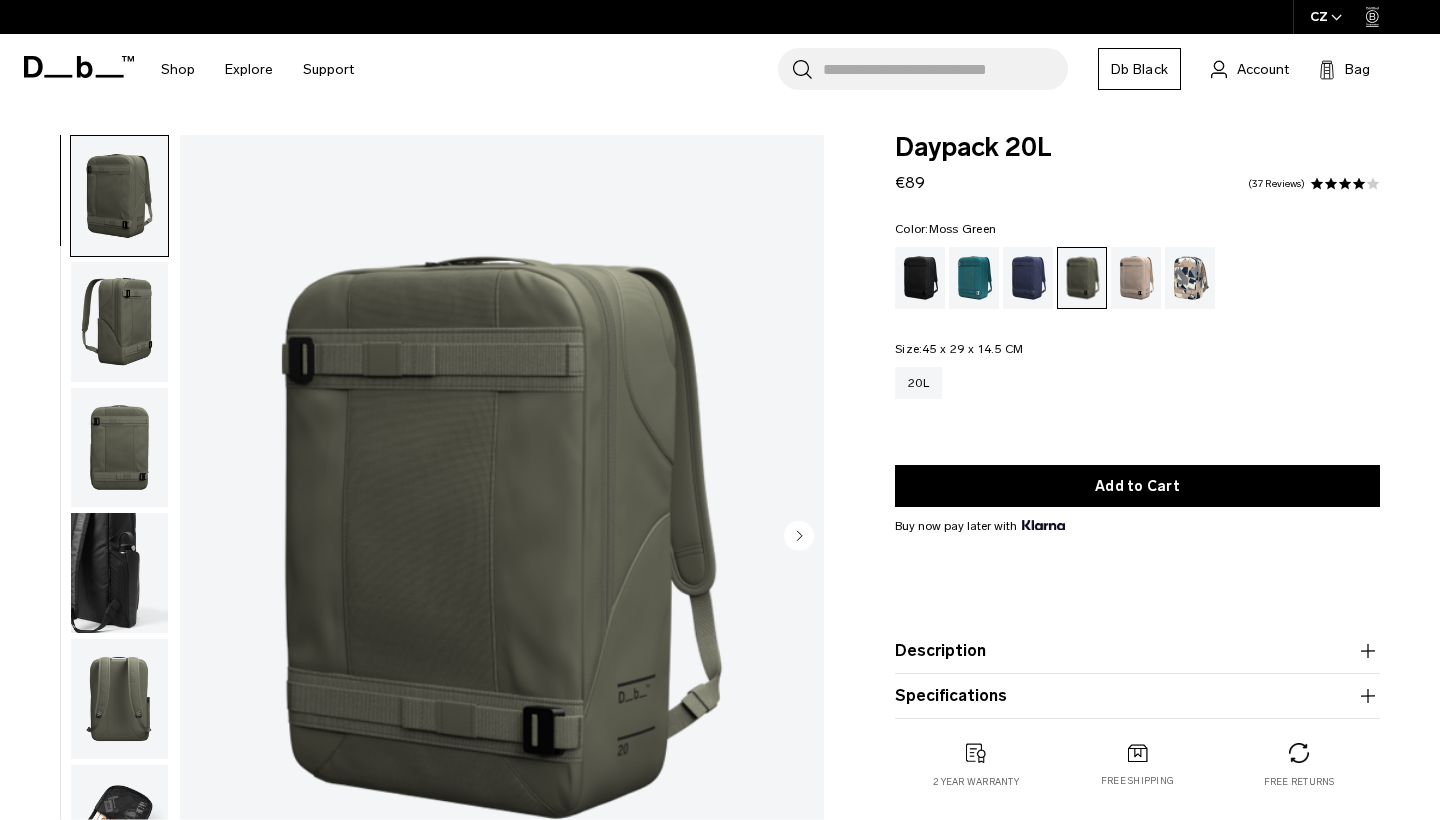 scroll, scrollTop: 0, scrollLeft: 0, axis: both 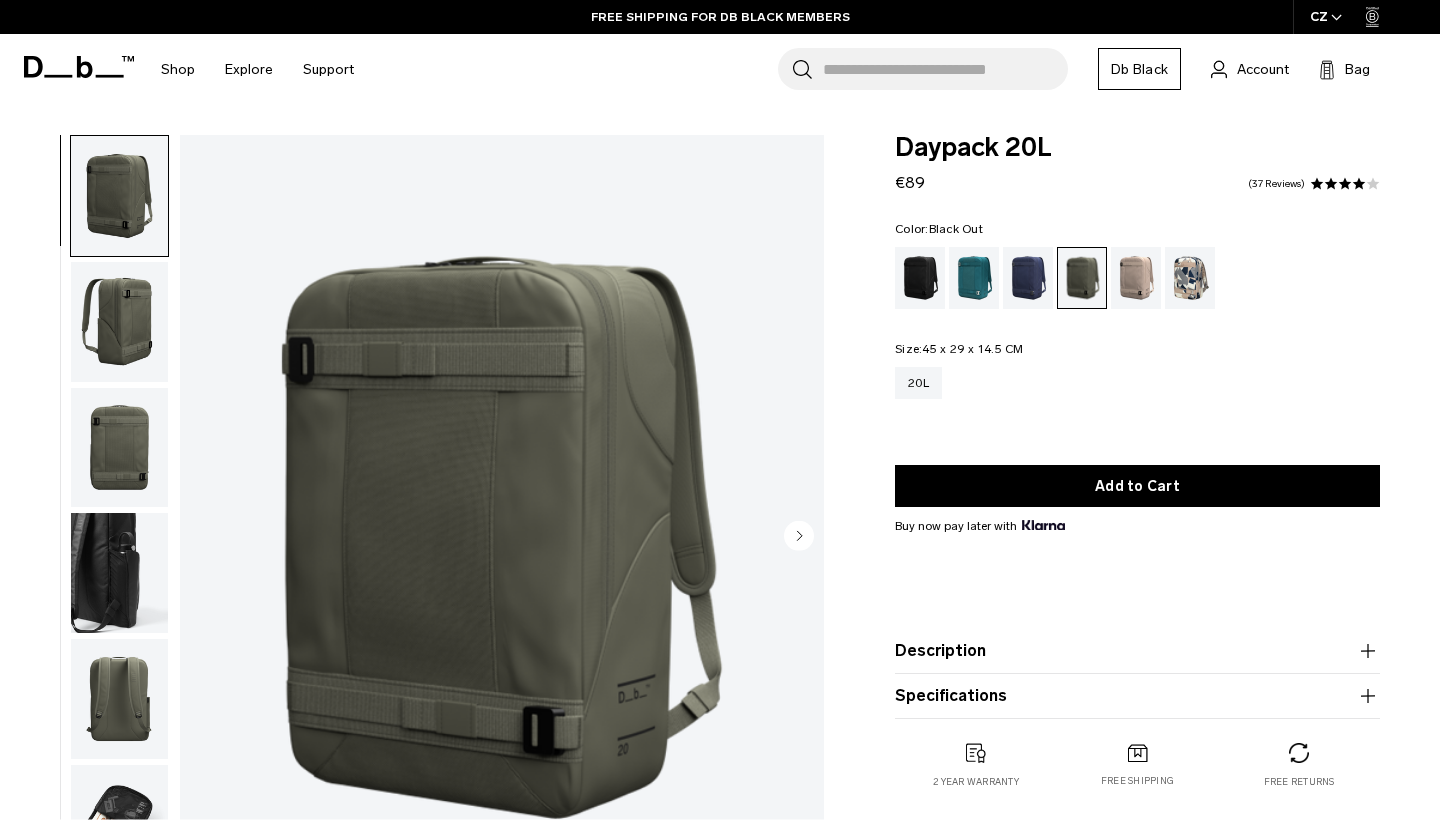 click at bounding box center [920, 278] 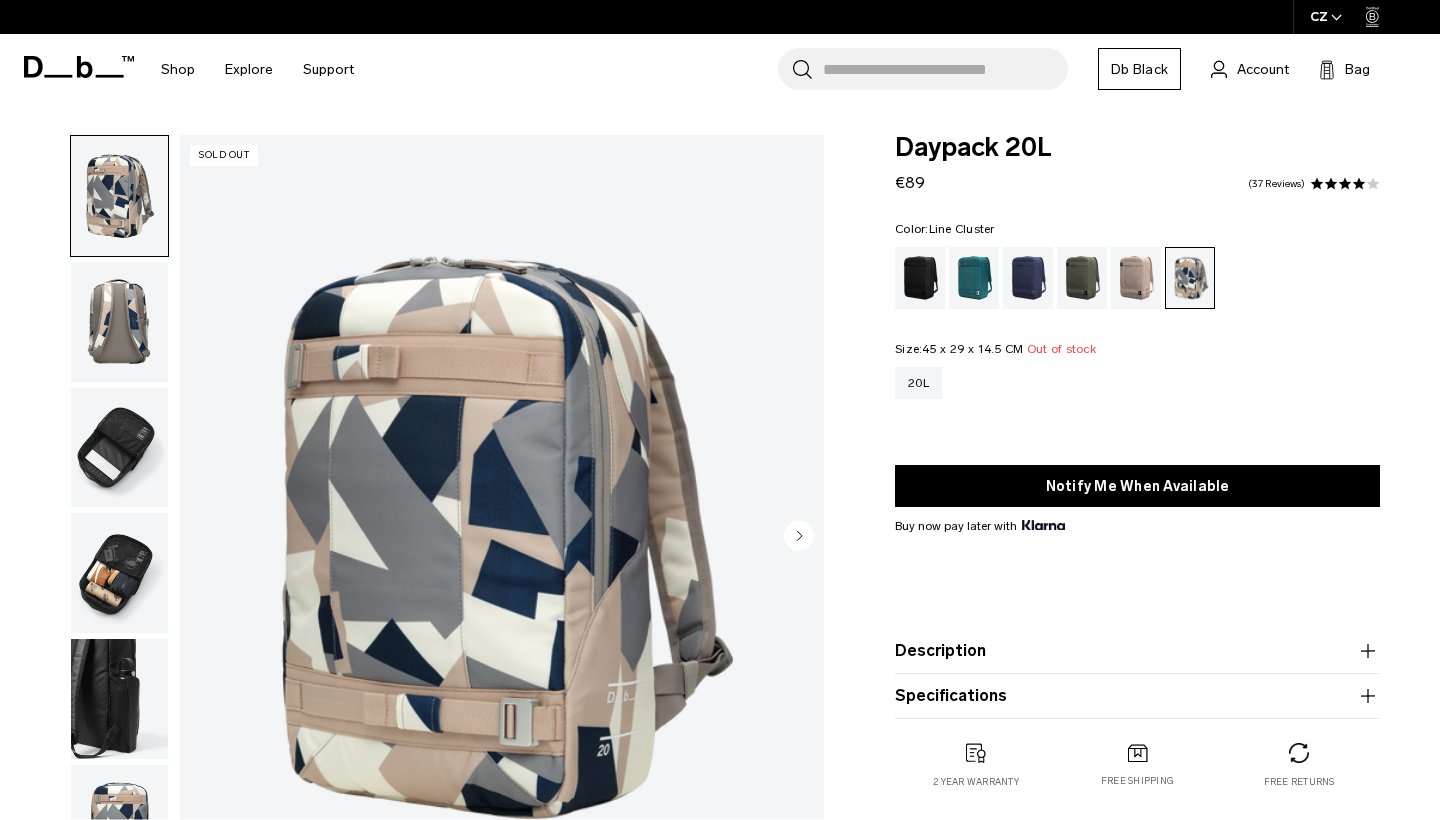 scroll, scrollTop: 0, scrollLeft: 0, axis: both 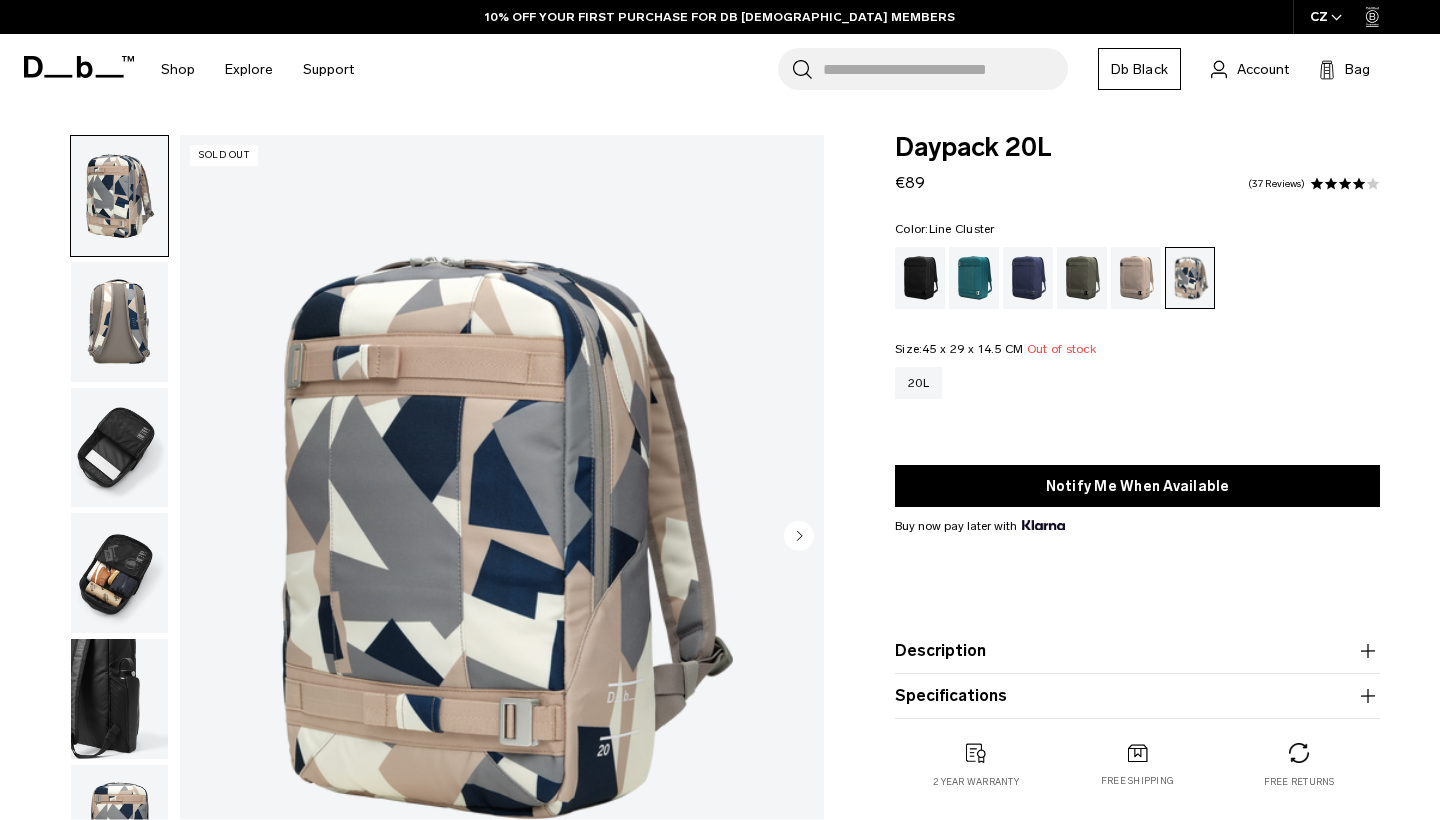 click at bounding box center (119, 322) 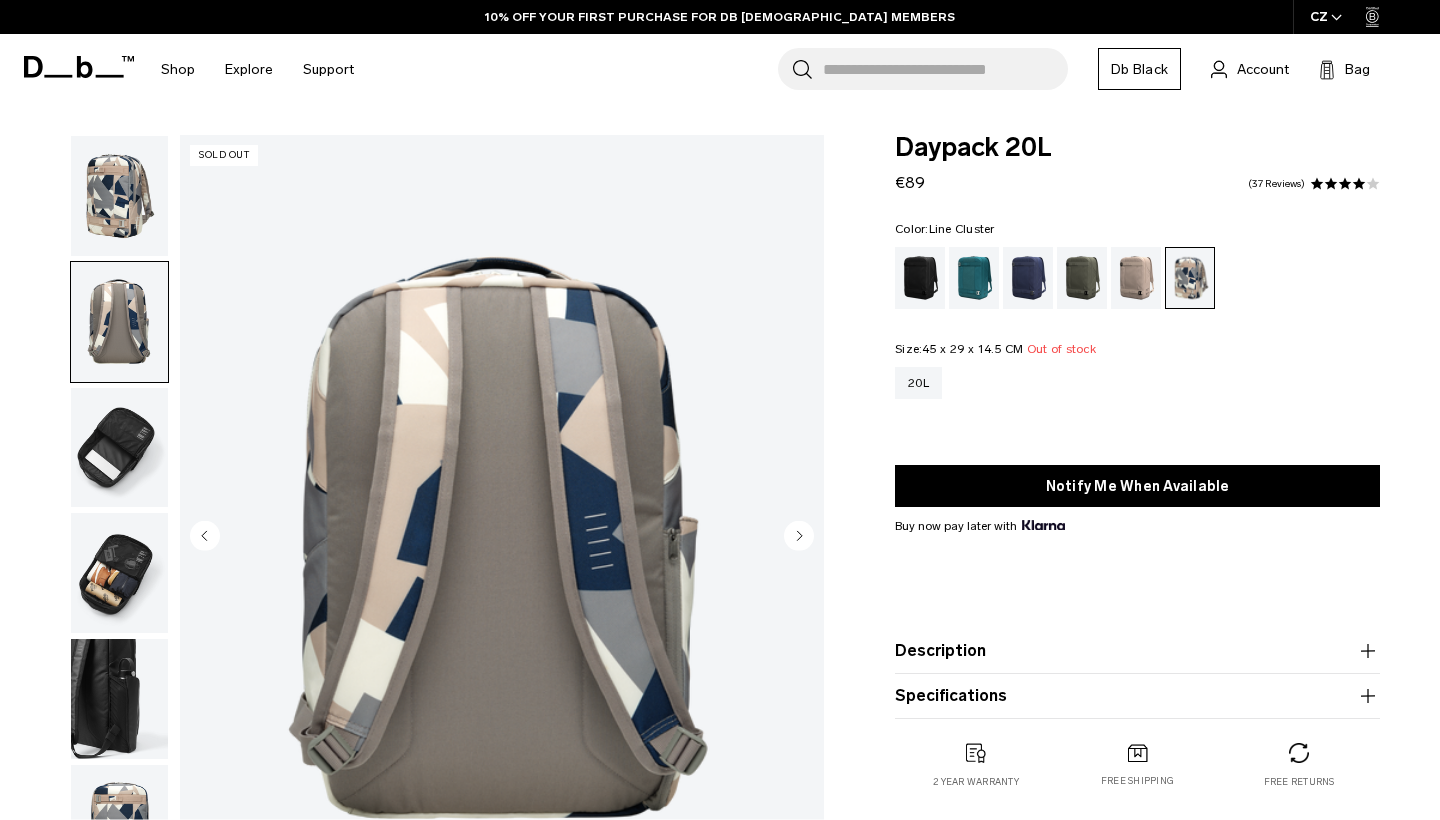 click at bounding box center (119, 448) 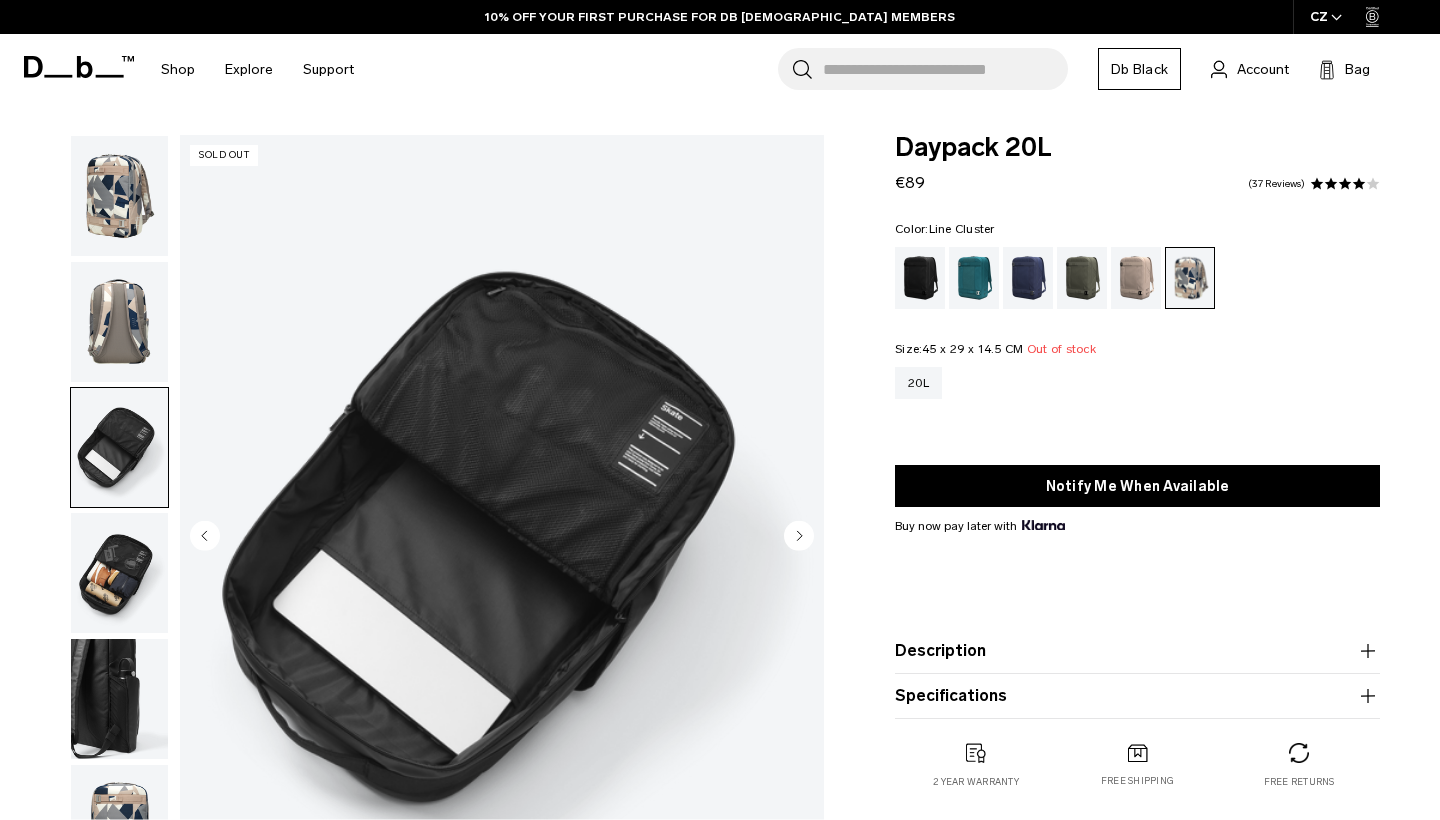 click at bounding box center (119, 322) 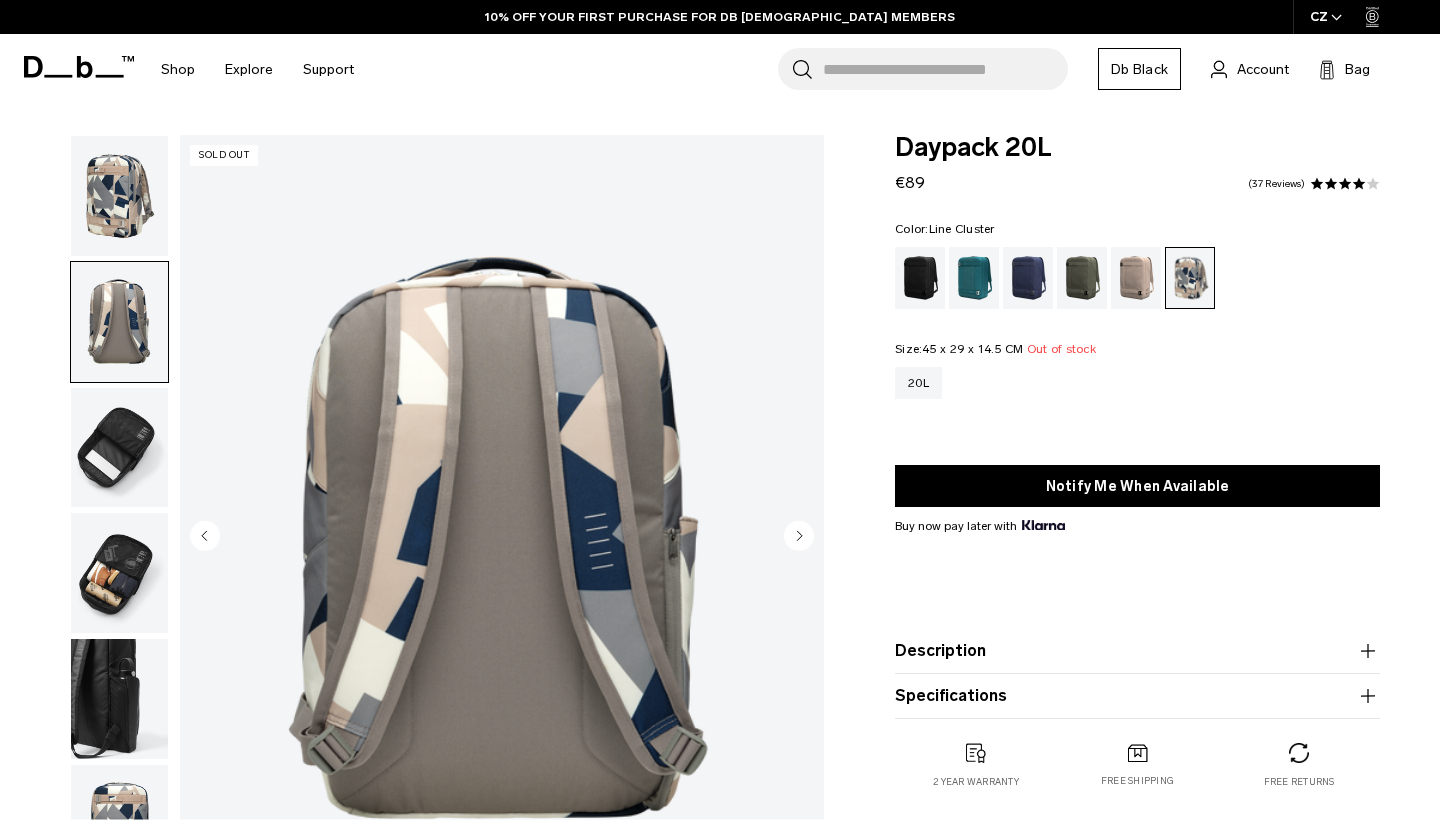click at bounding box center (119, 196) 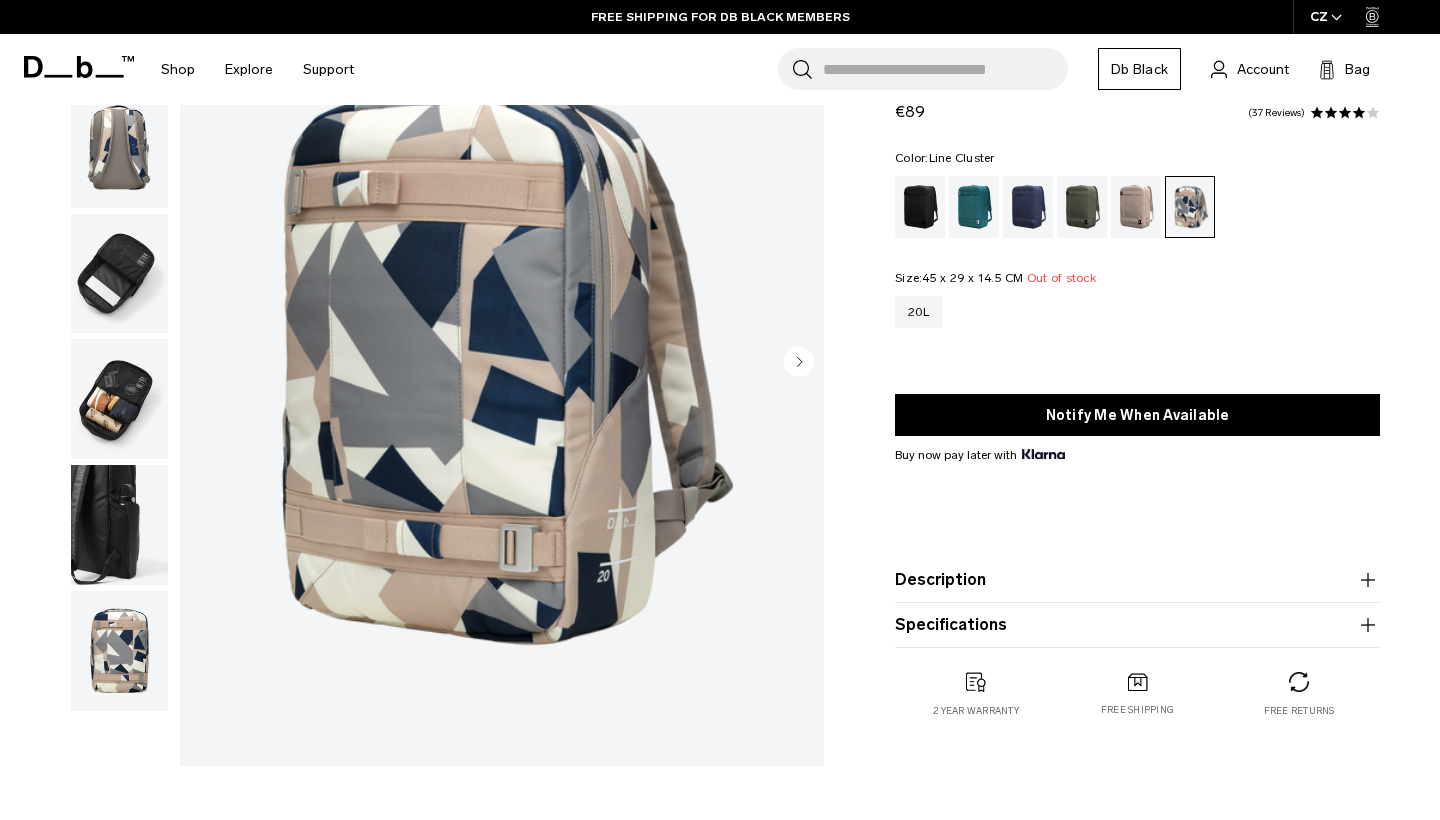 scroll, scrollTop: 179, scrollLeft: 0, axis: vertical 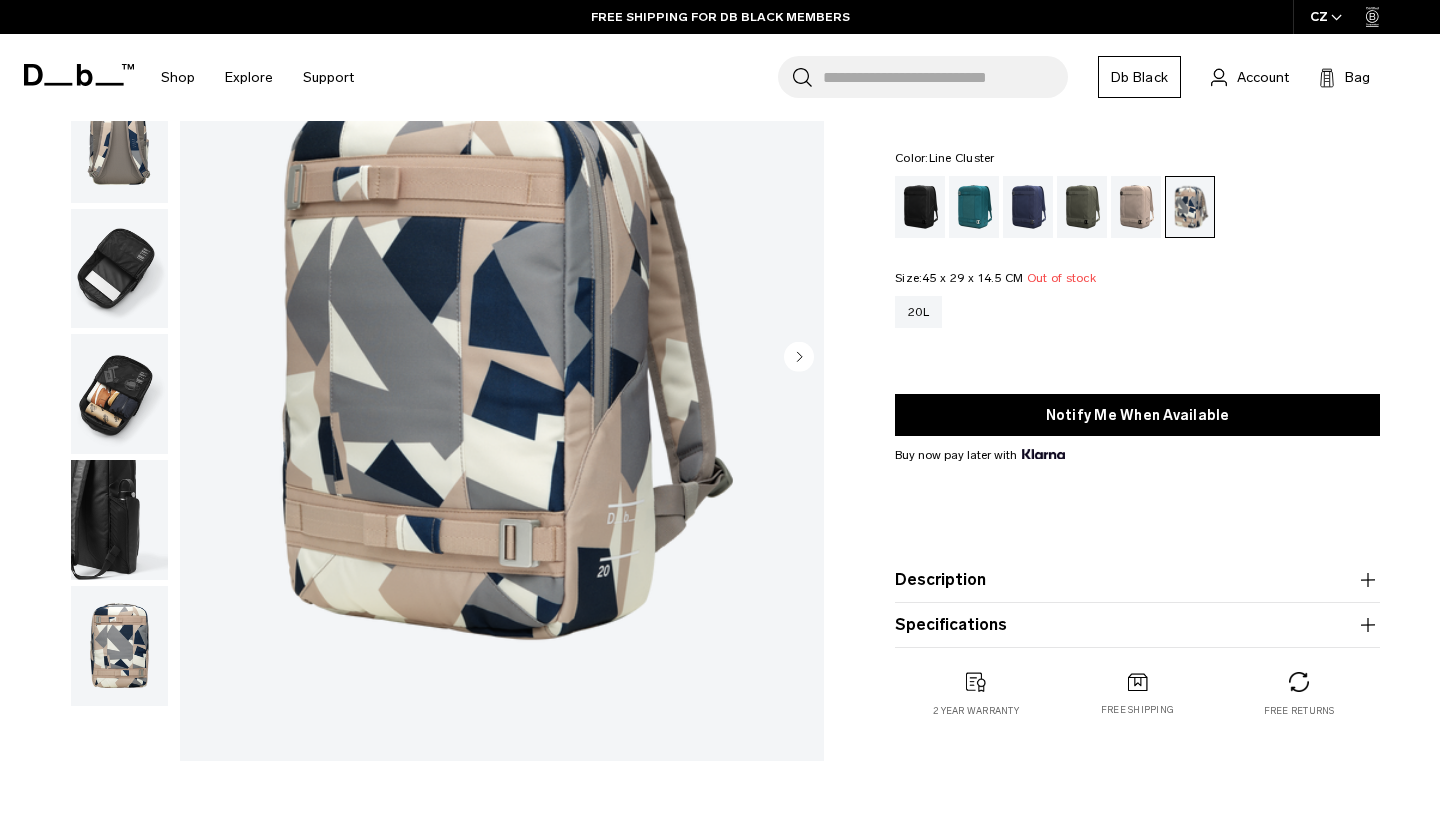 click at bounding box center (119, 646) 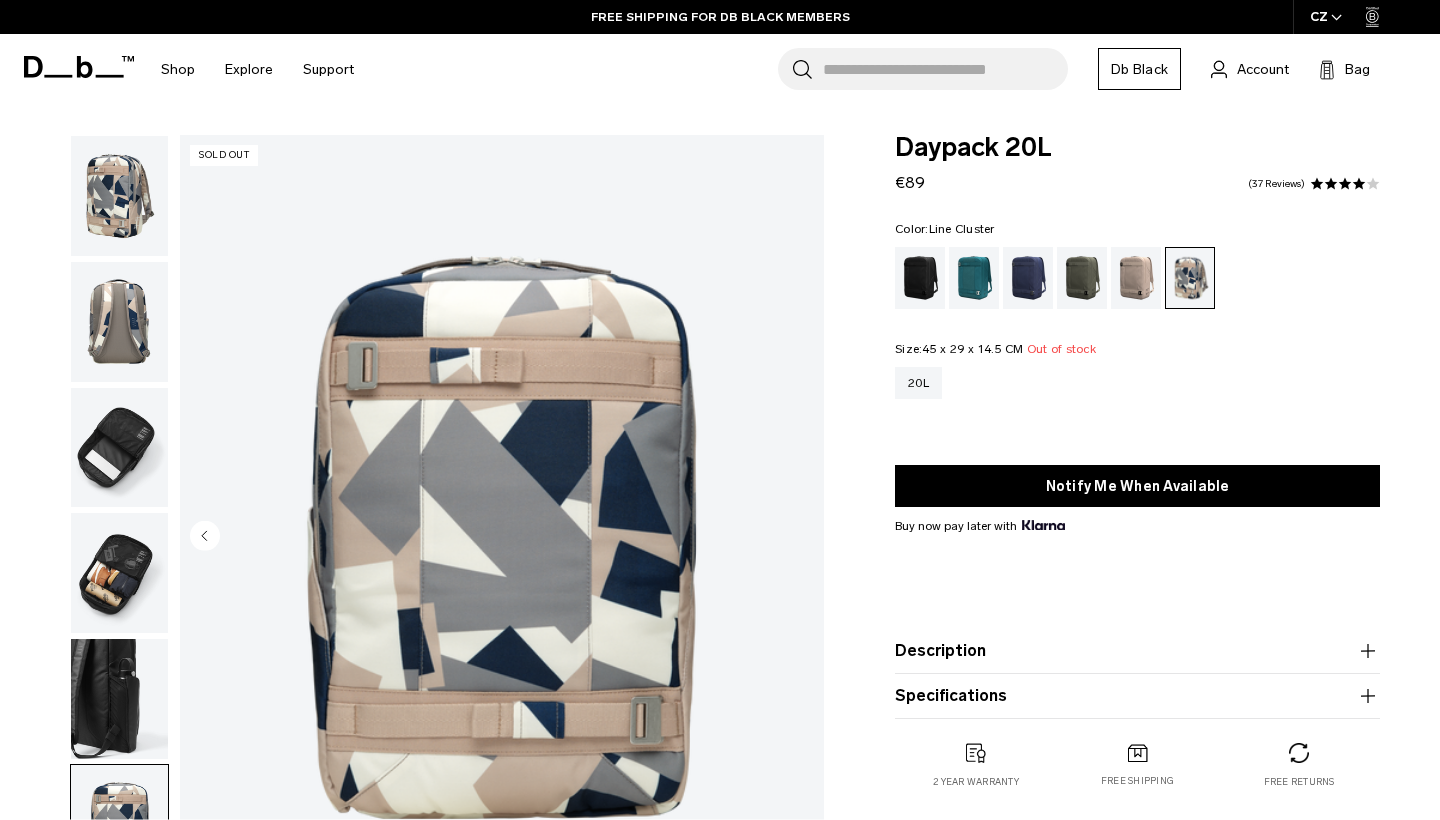 scroll, scrollTop: 0, scrollLeft: 0, axis: both 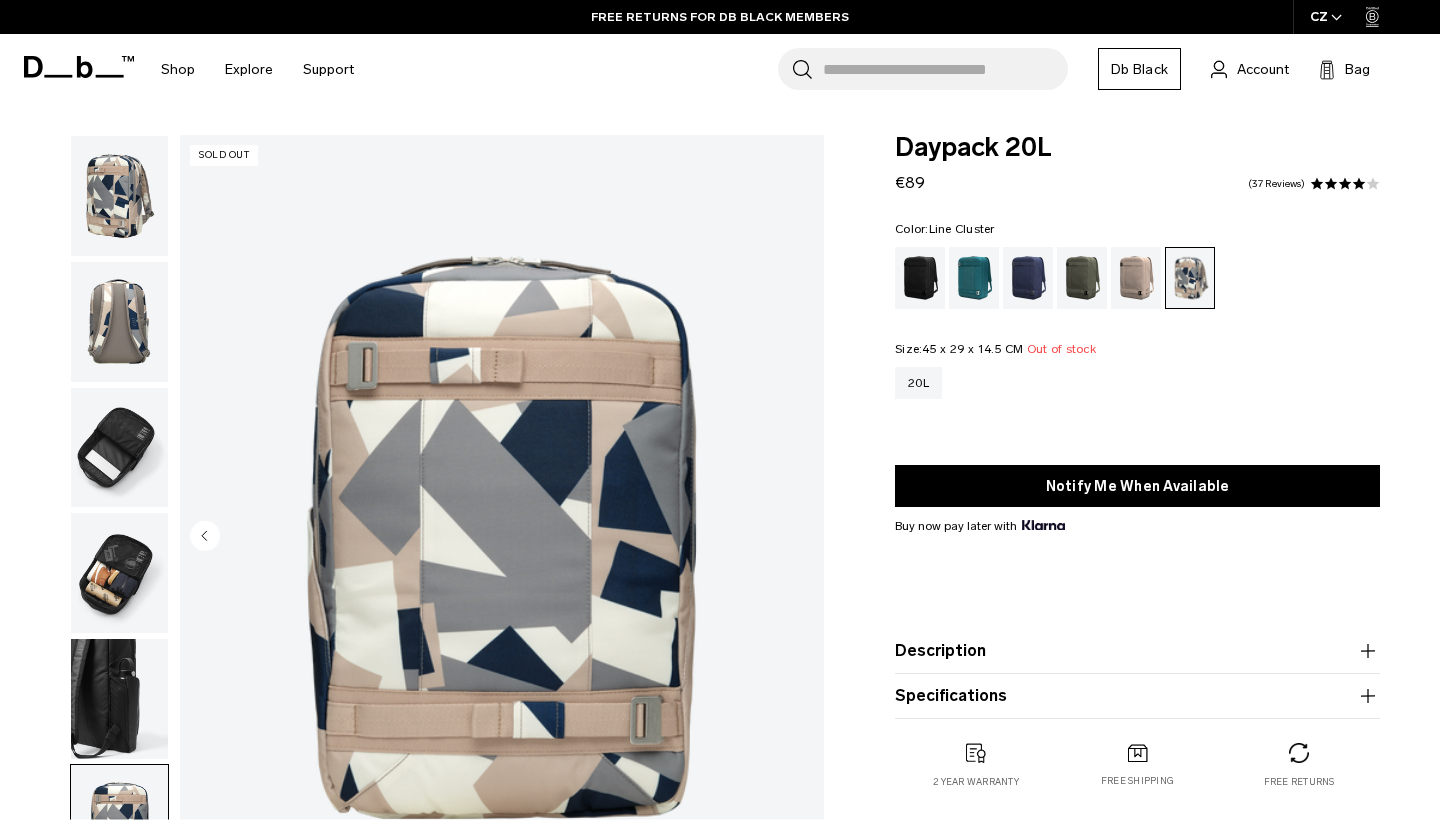 click at bounding box center [119, 196] 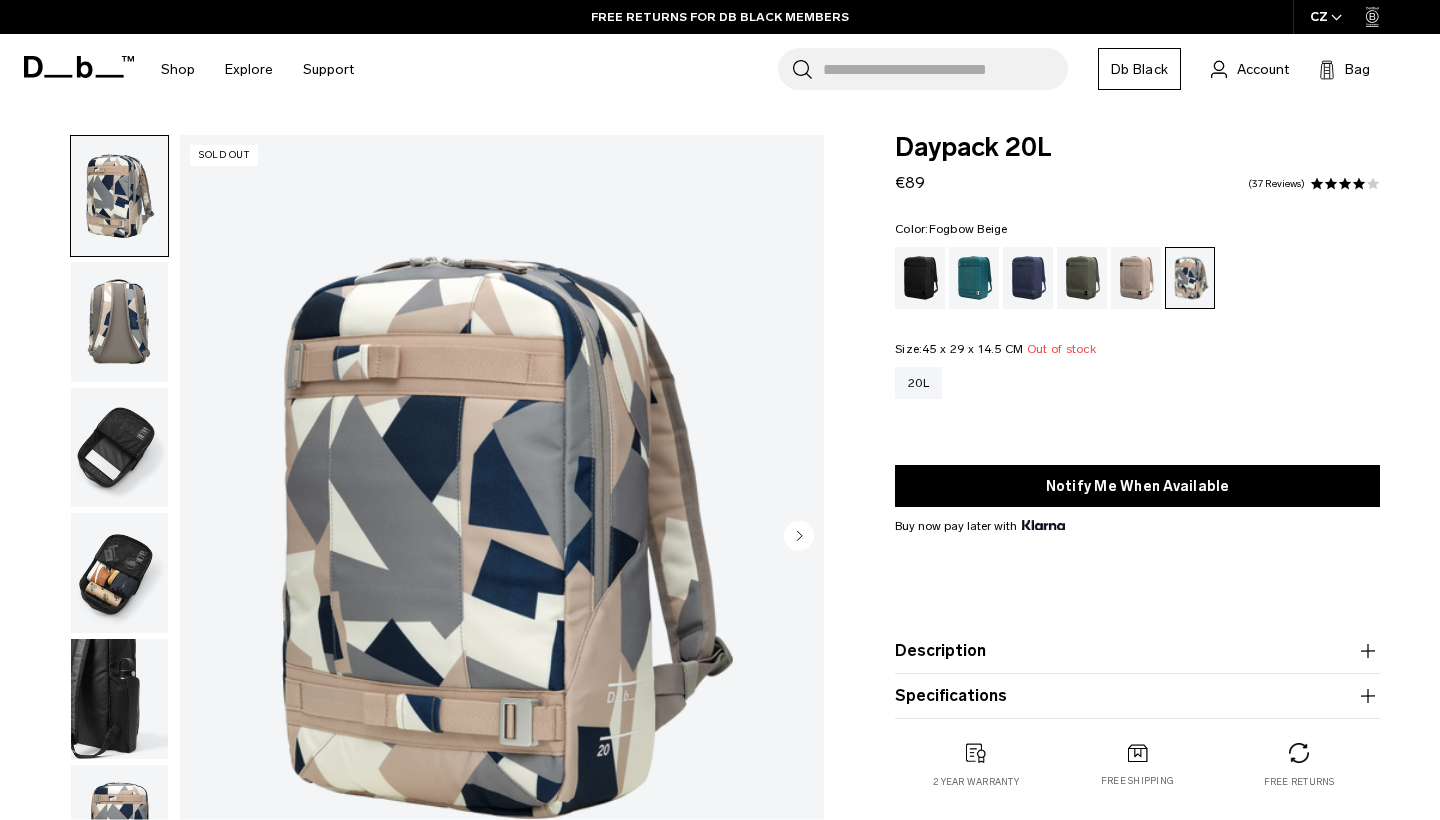 click at bounding box center (1136, 278) 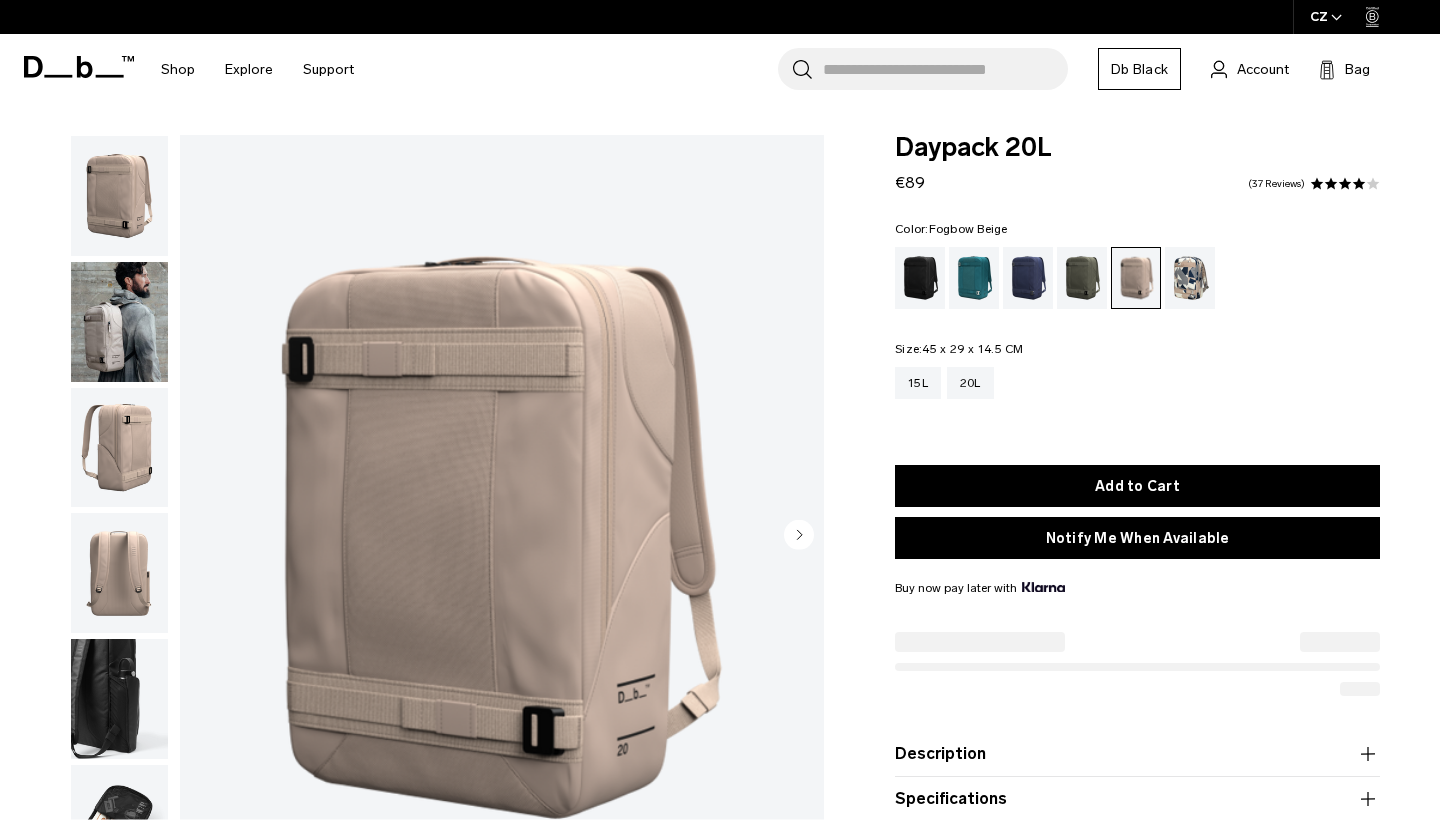 scroll, scrollTop: 0, scrollLeft: 0, axis: both 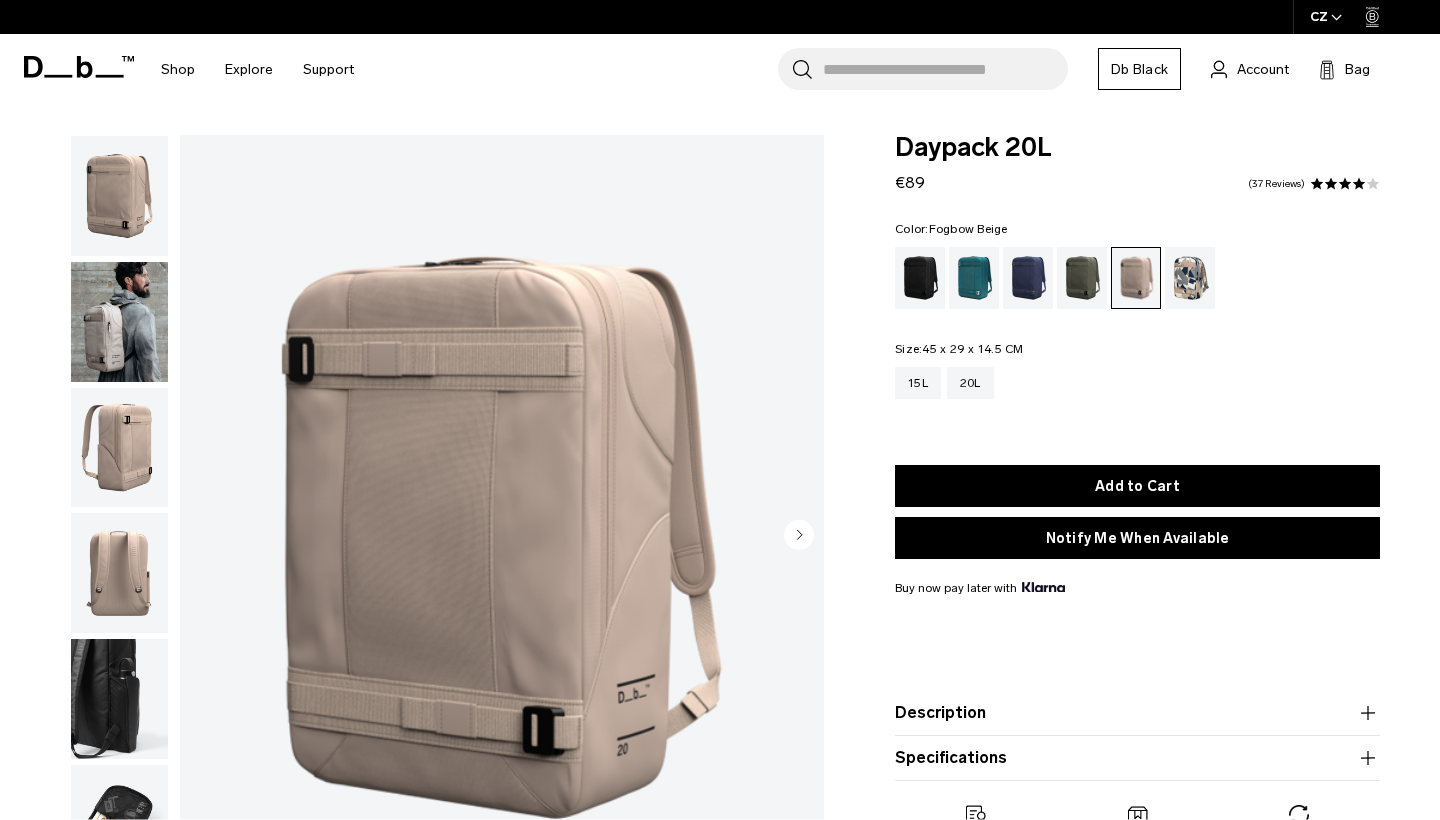 click 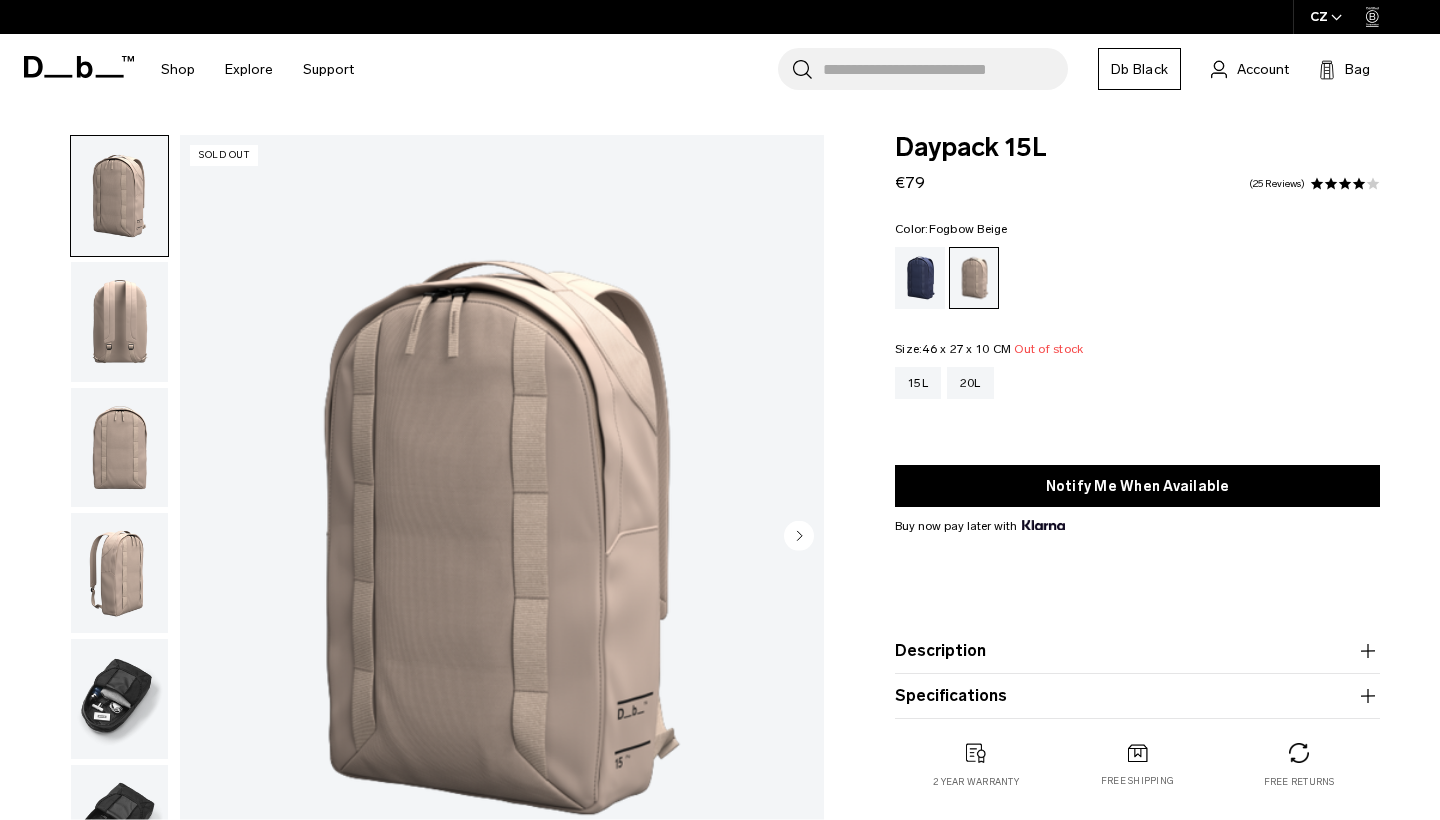 scroll, scrollTop: 0, scrollLeft: 0, axis: both 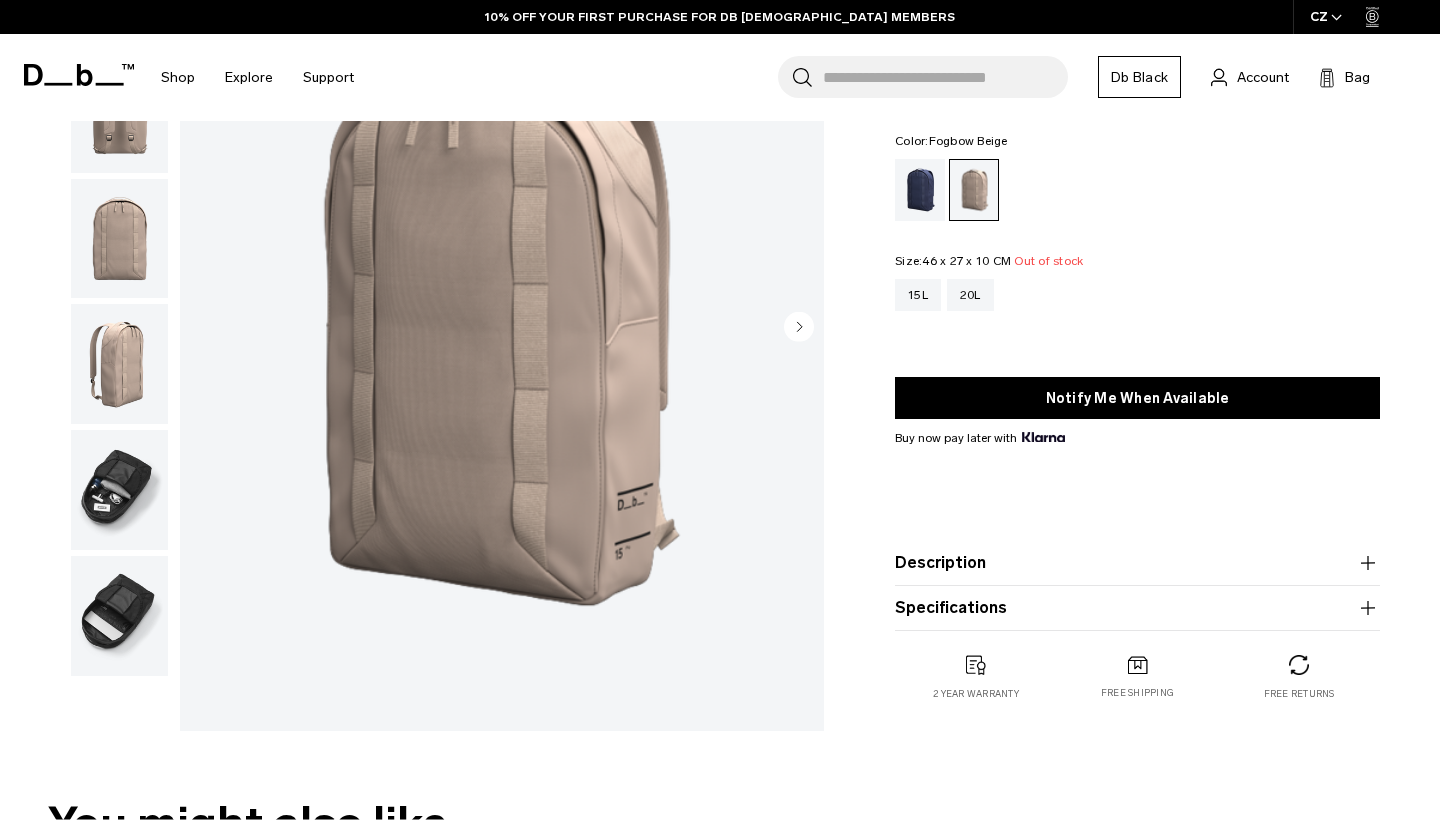 click at bounding box center (119, 490) 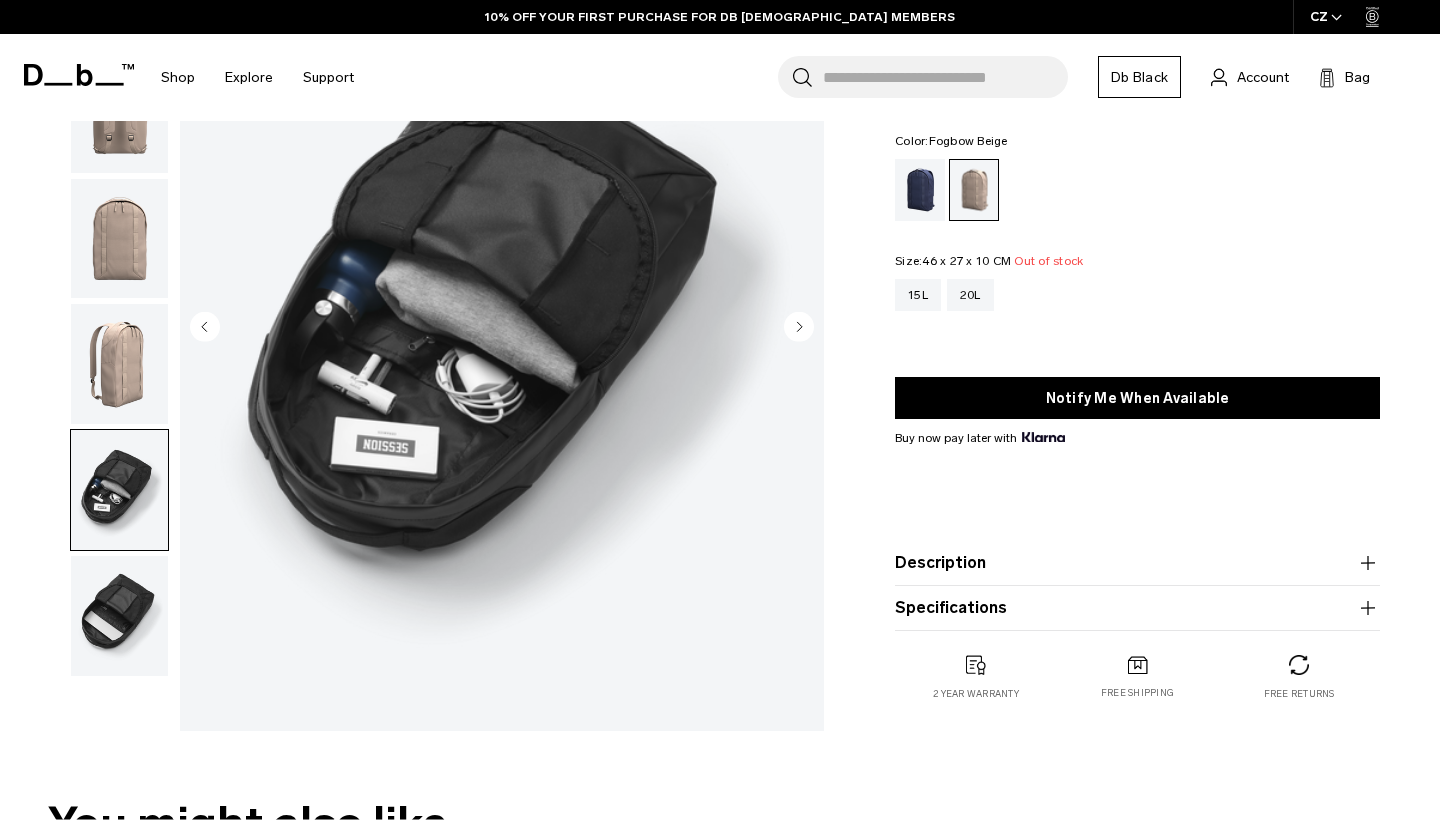 click at bounding box center [119, 616] 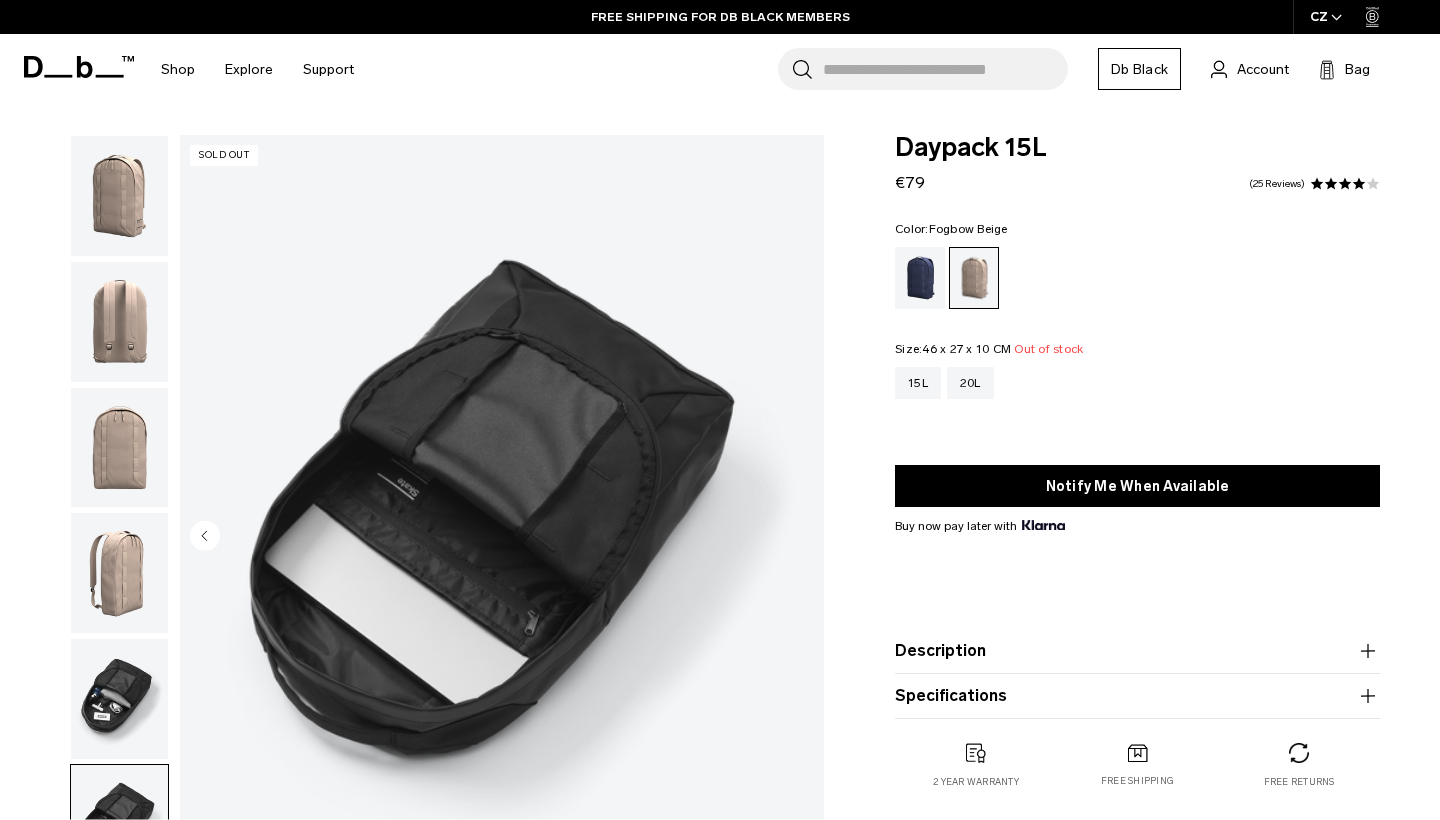 scroll, scrollTop: -1, scrollLeft: 0, axis: vertical 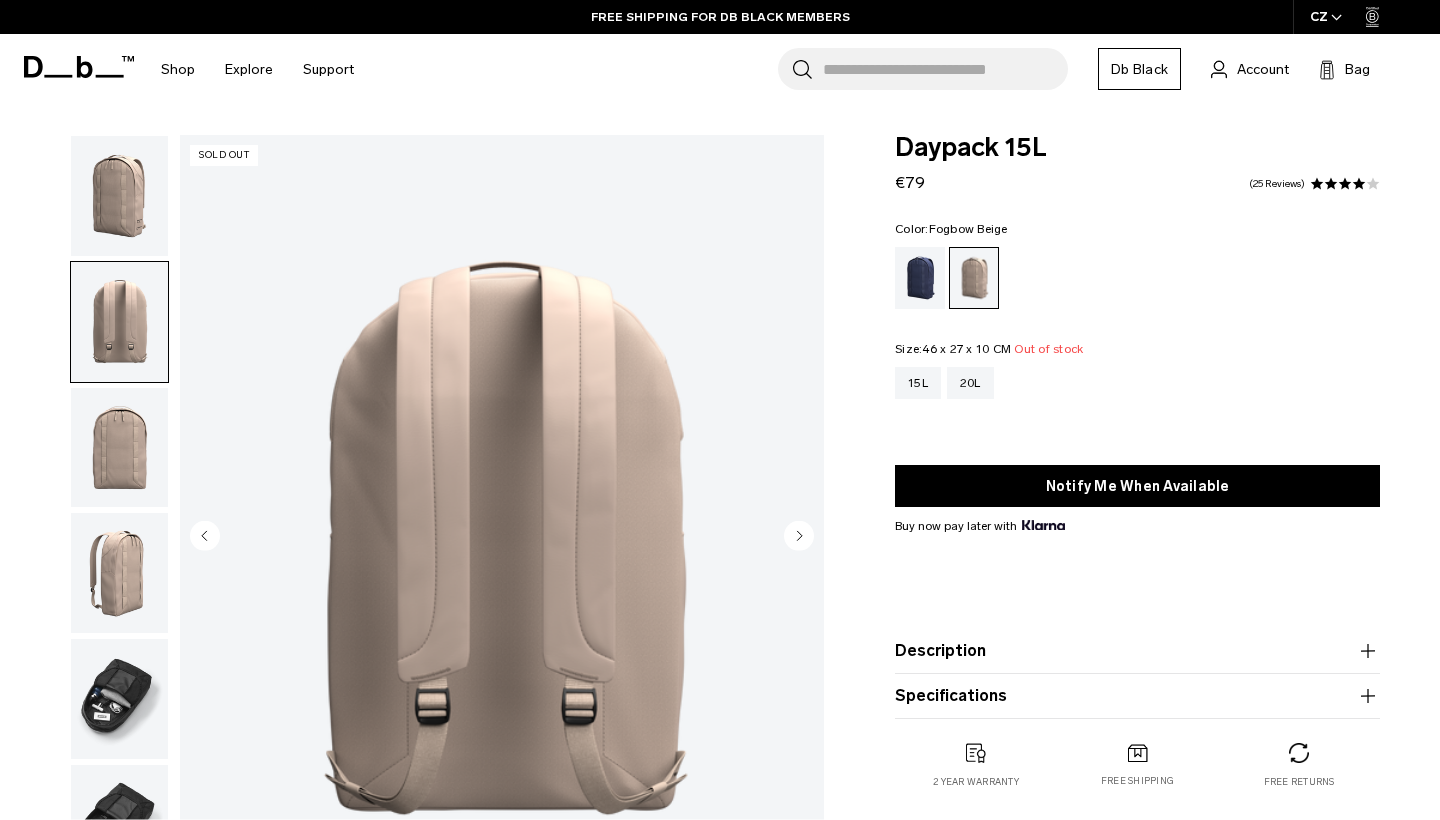 click at bounding box center [119, 448] 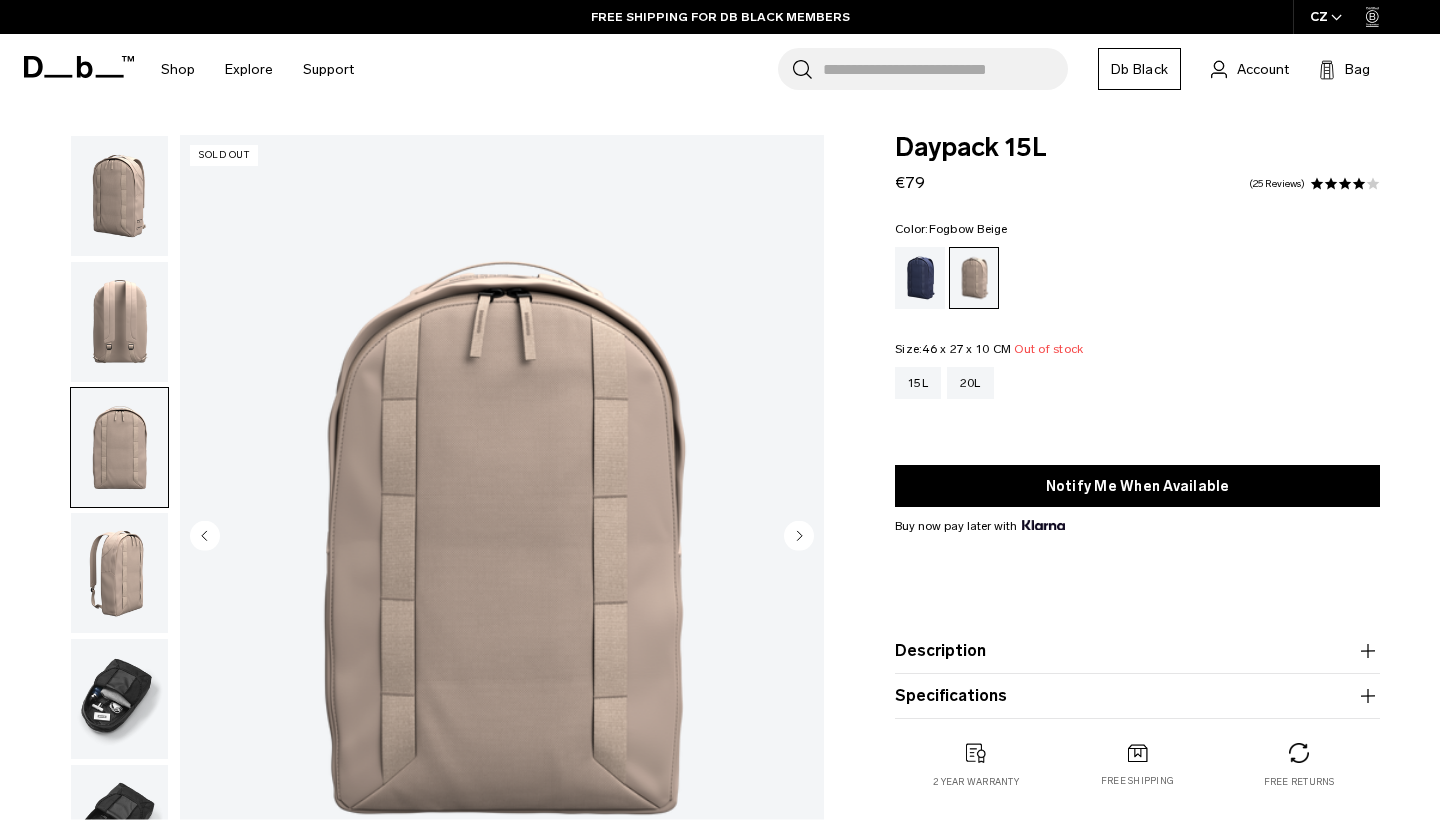 click at bounding box center [119, 196] 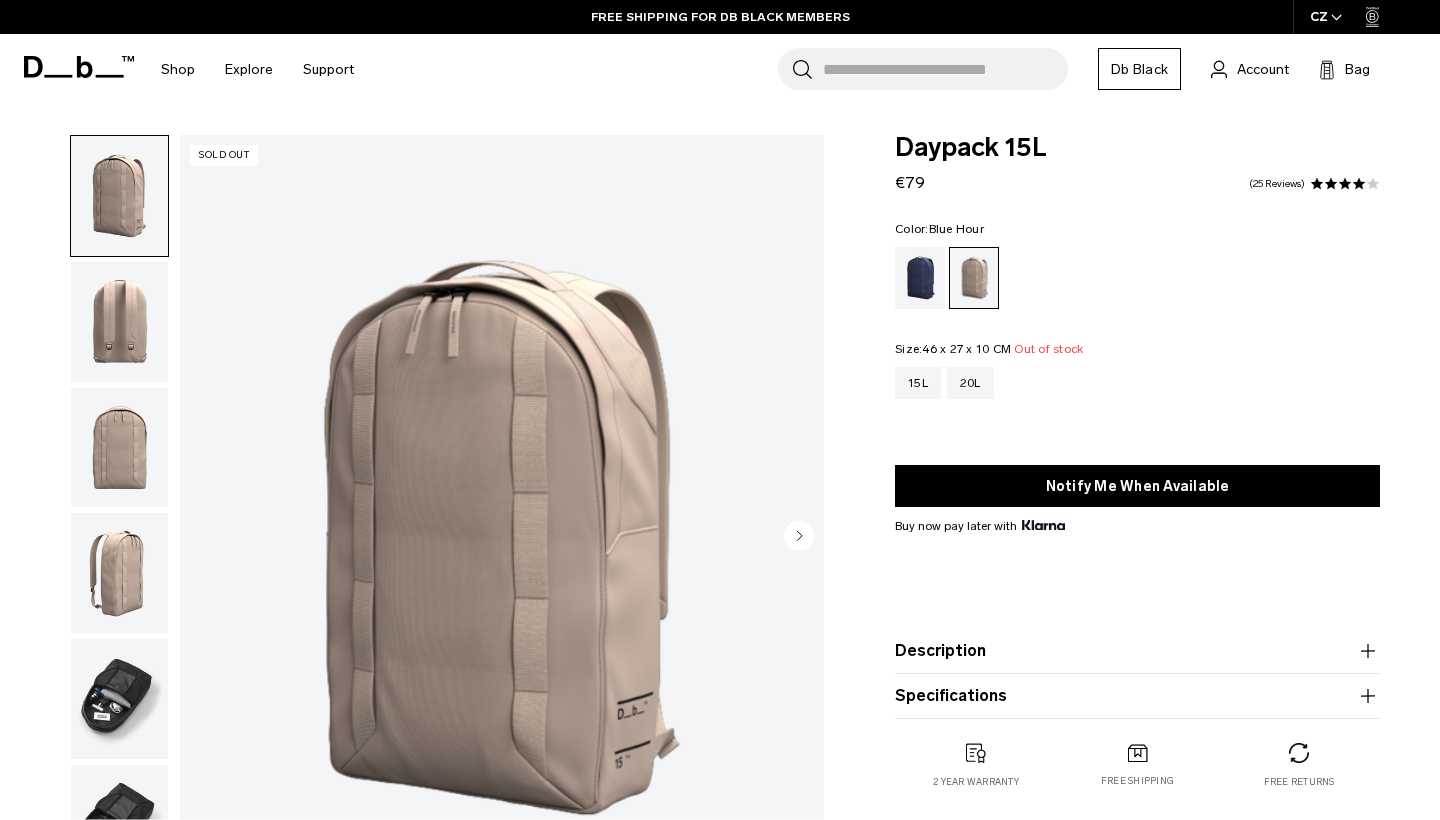 click at bounding box center (920, 278) 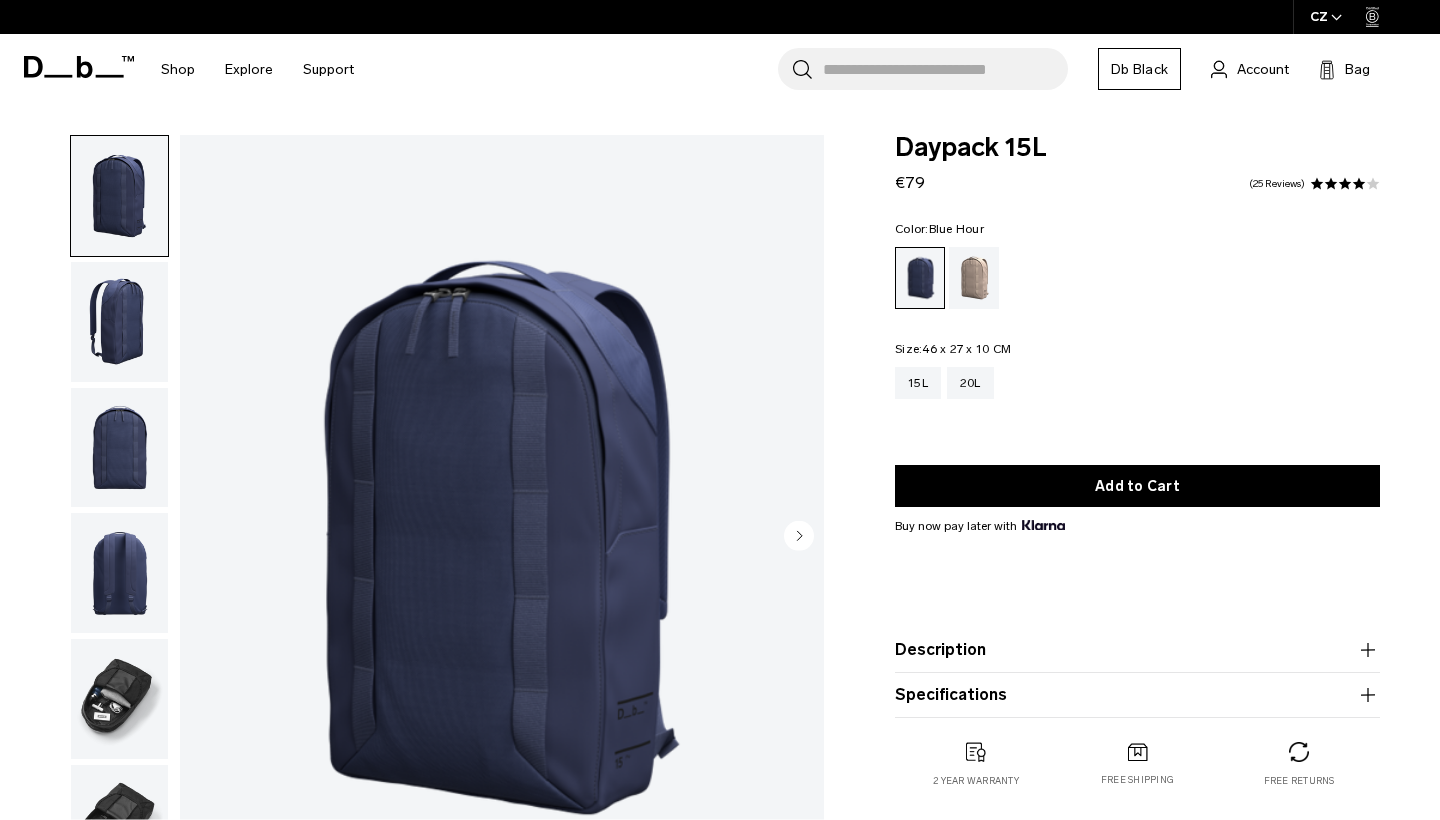 scroll, scrollTop: 0, scrollLeft: 0, axis: both 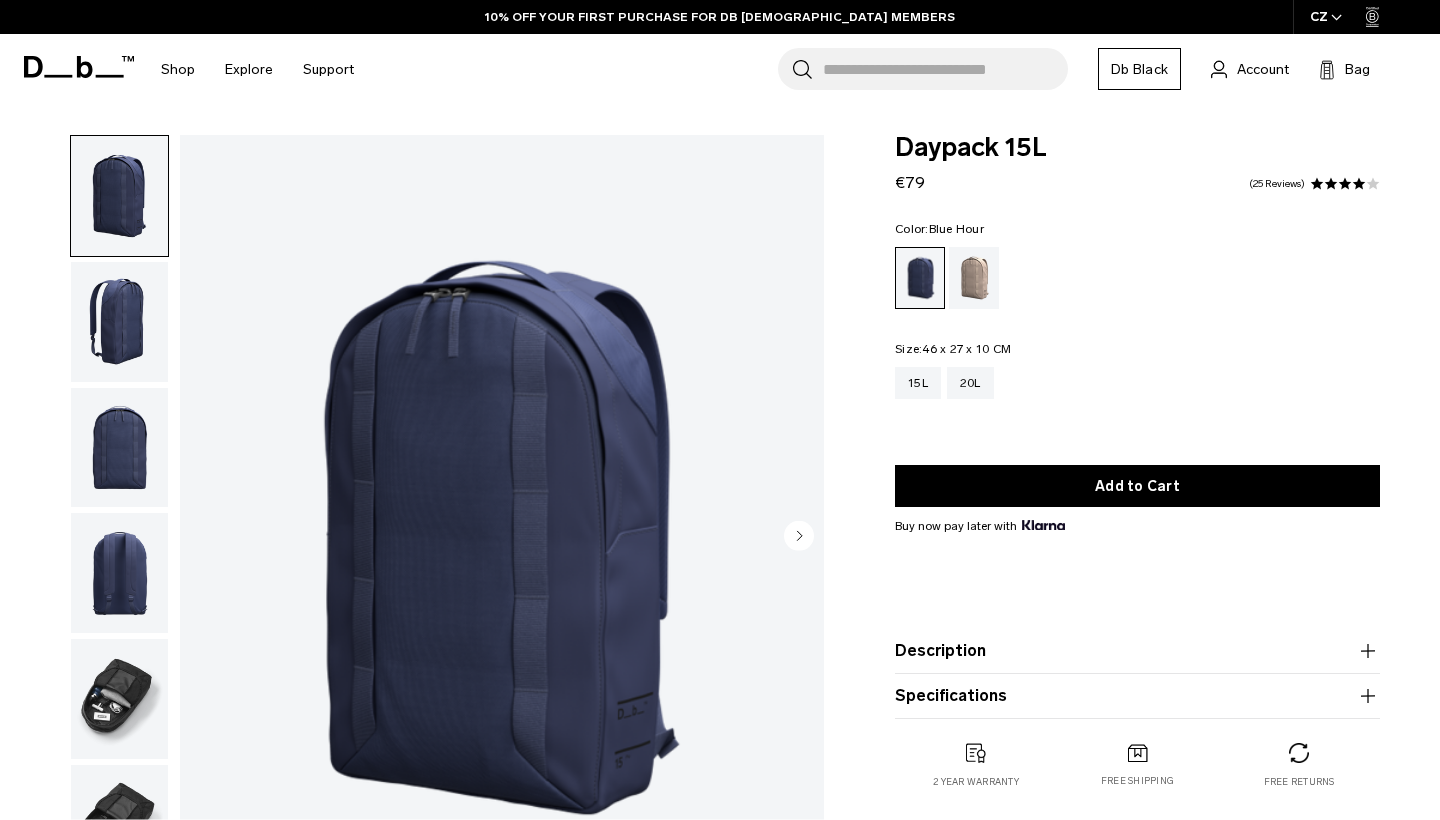 click at bounding box center (119, 322) 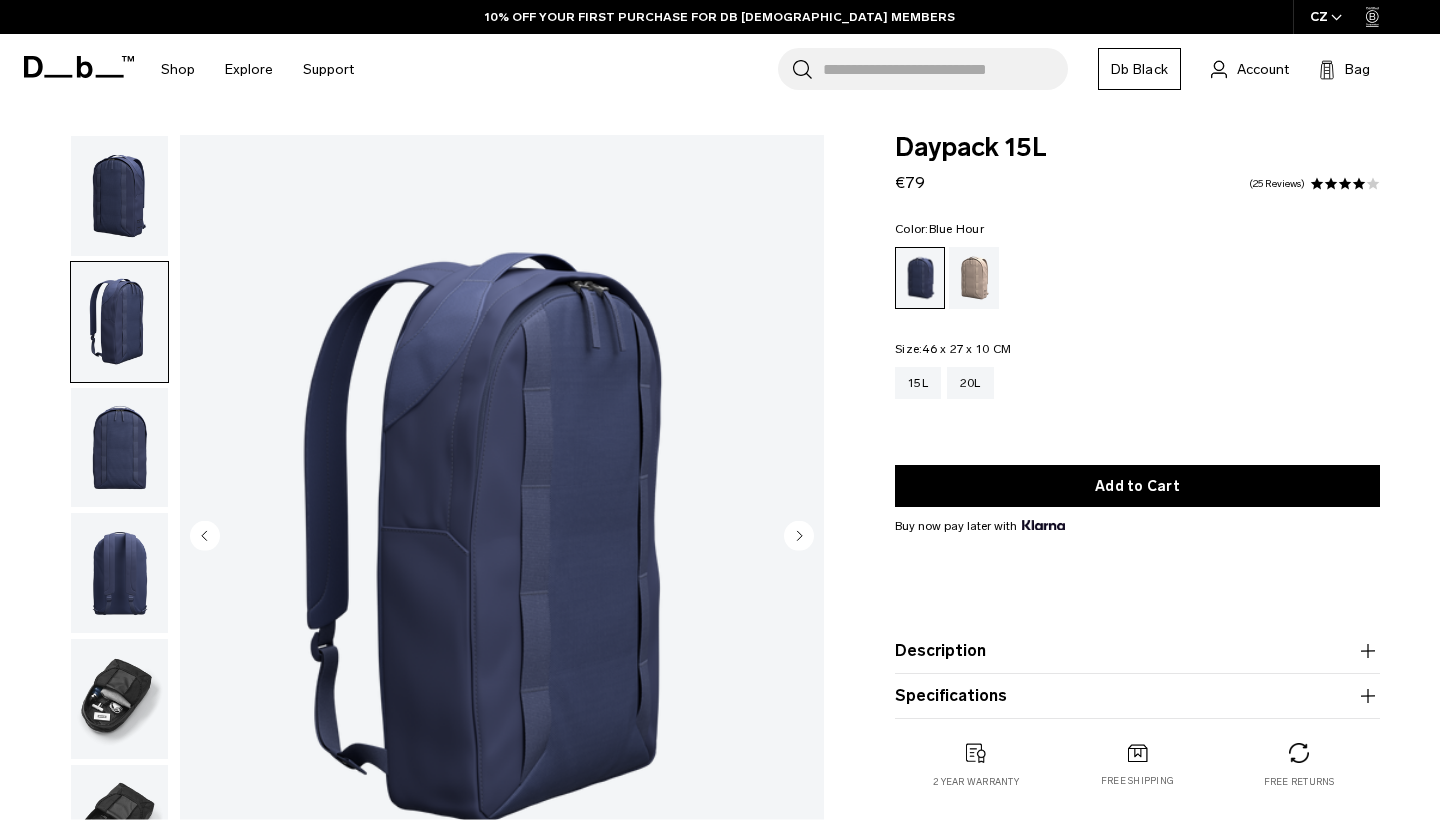 click at bounding box center [119, 448] 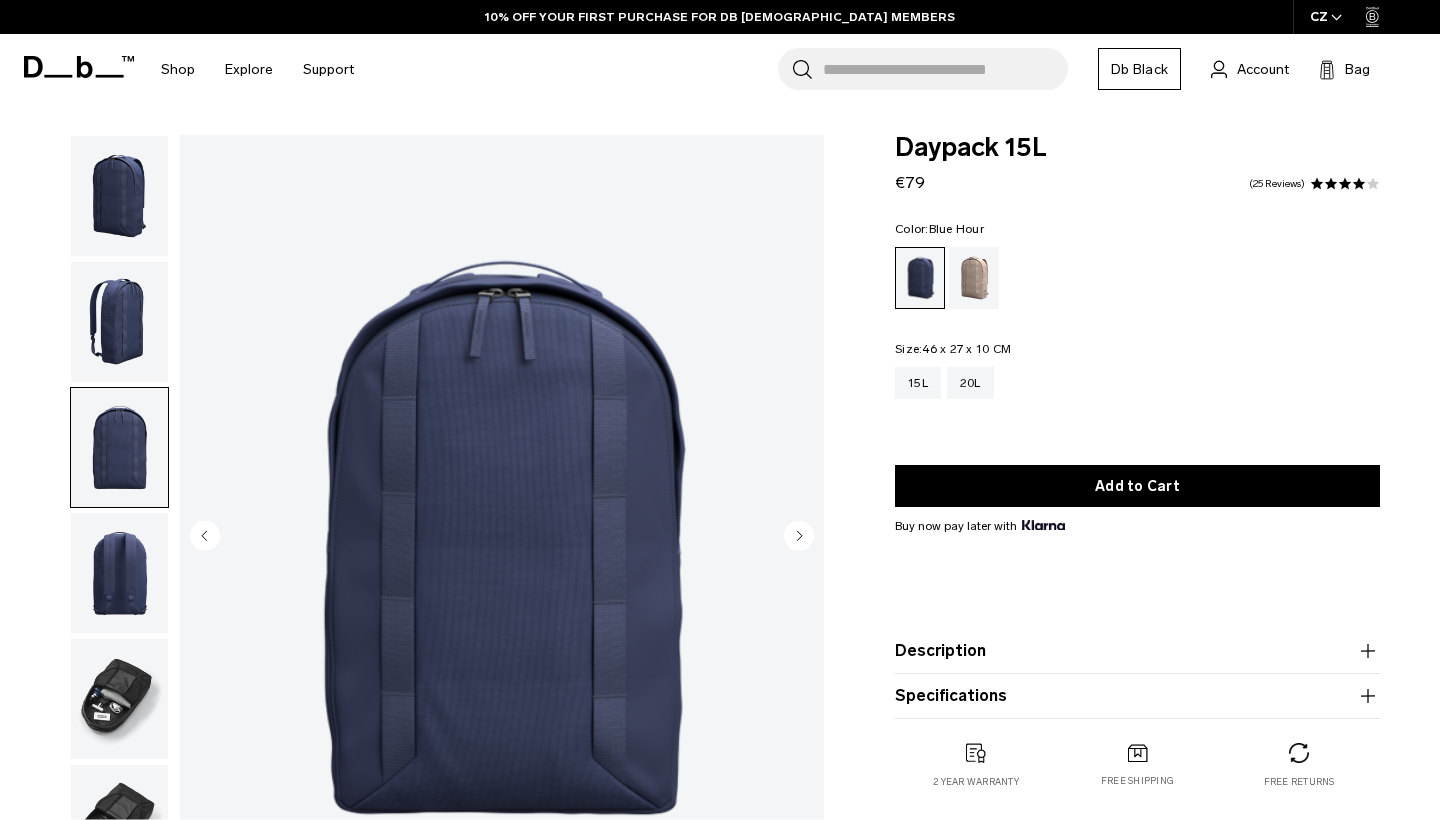 click at bounding box center [119, 573] 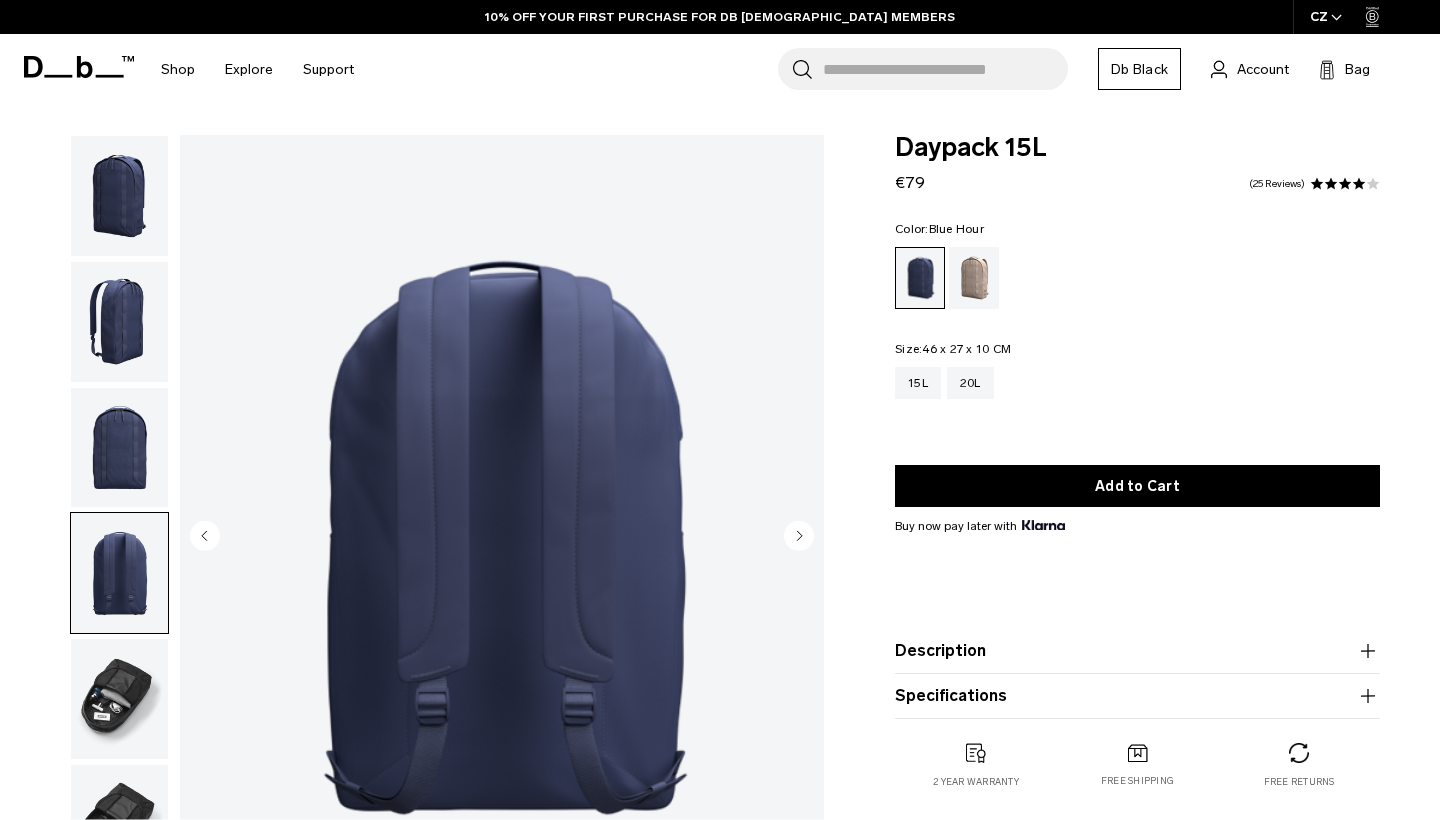 click at bounding box center [119, 699] 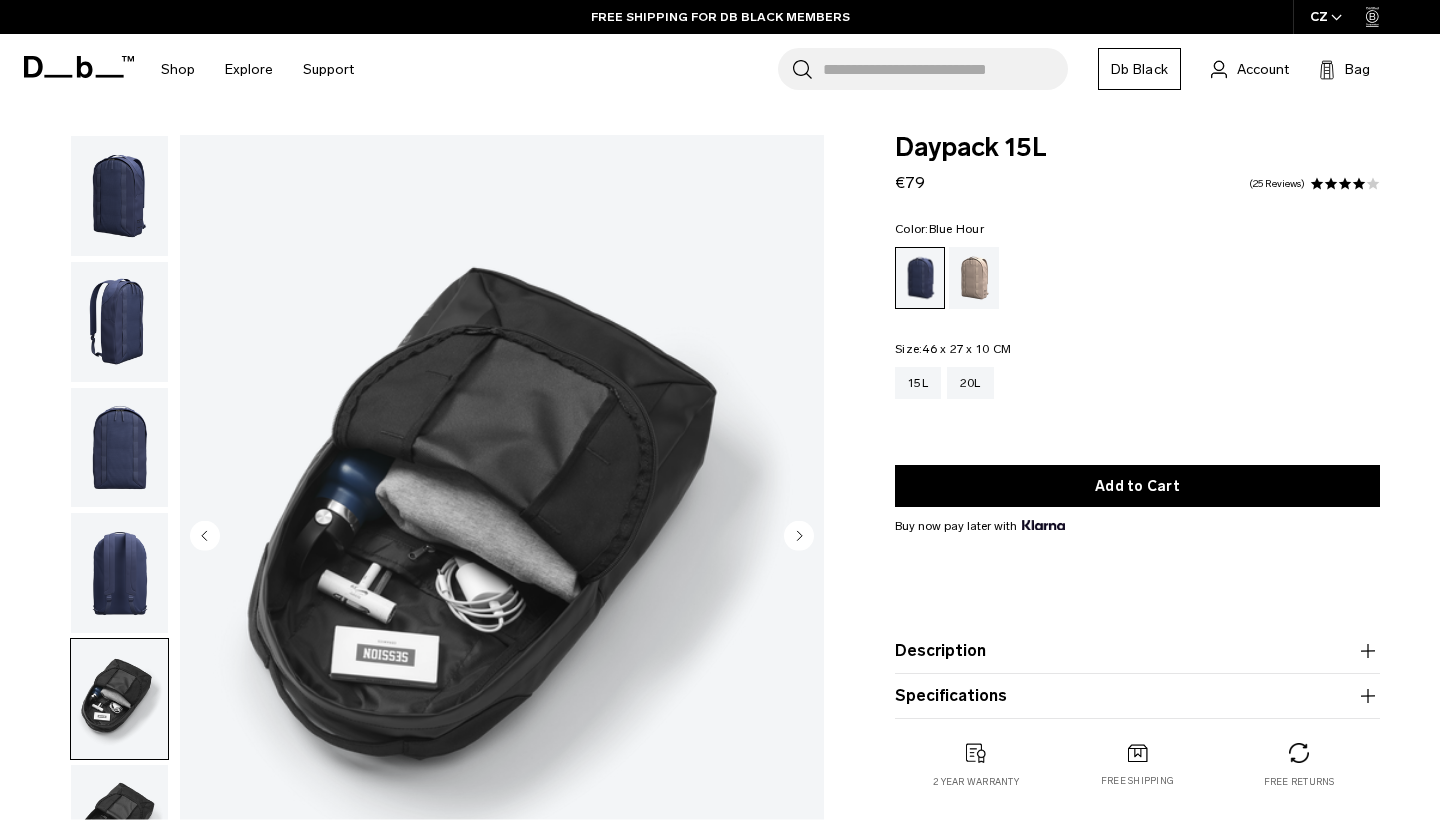 scroll, scrollTop: 0, scrollLeft: 0, axis: both 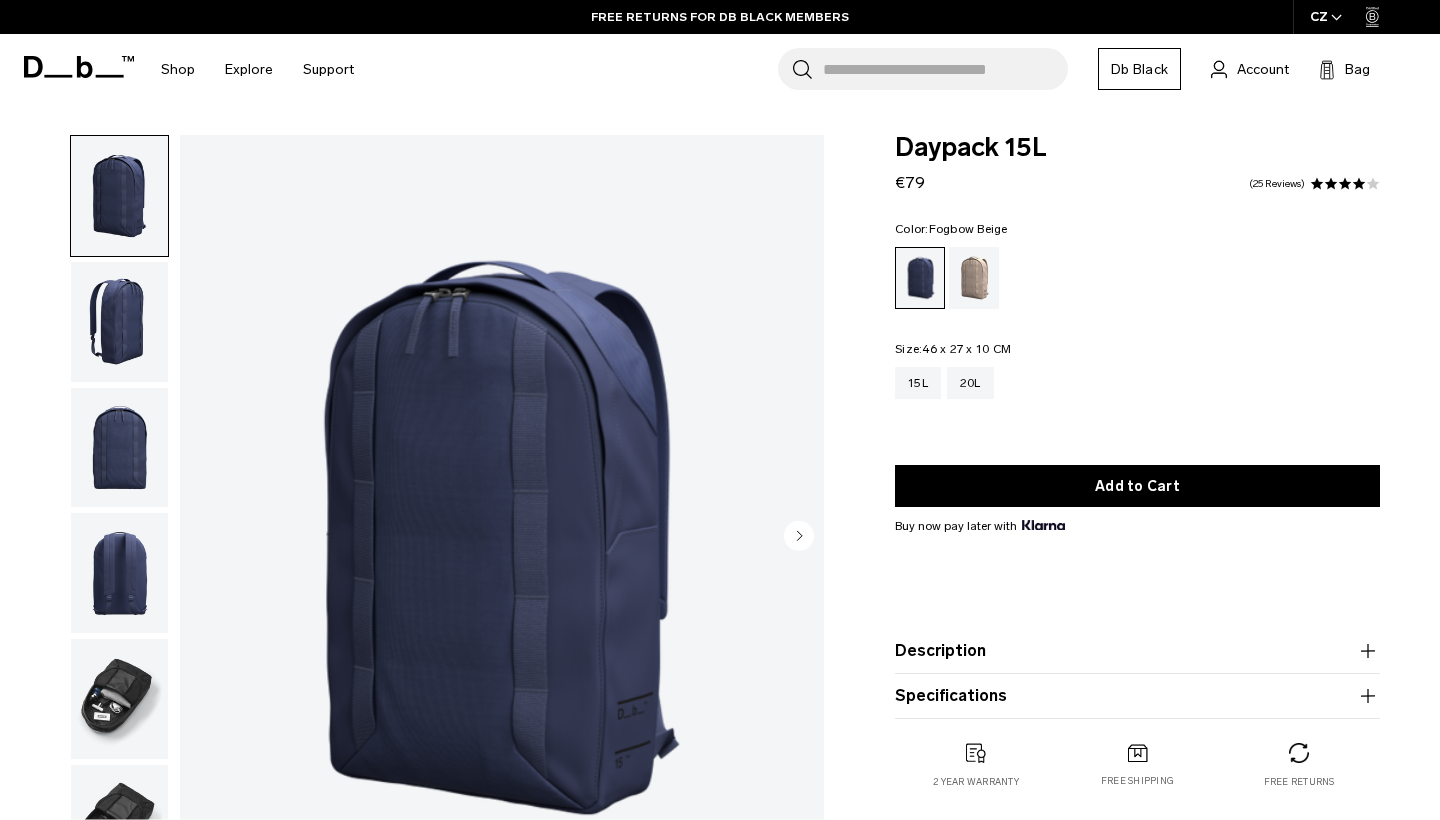 click at bounding box center [974, 278] 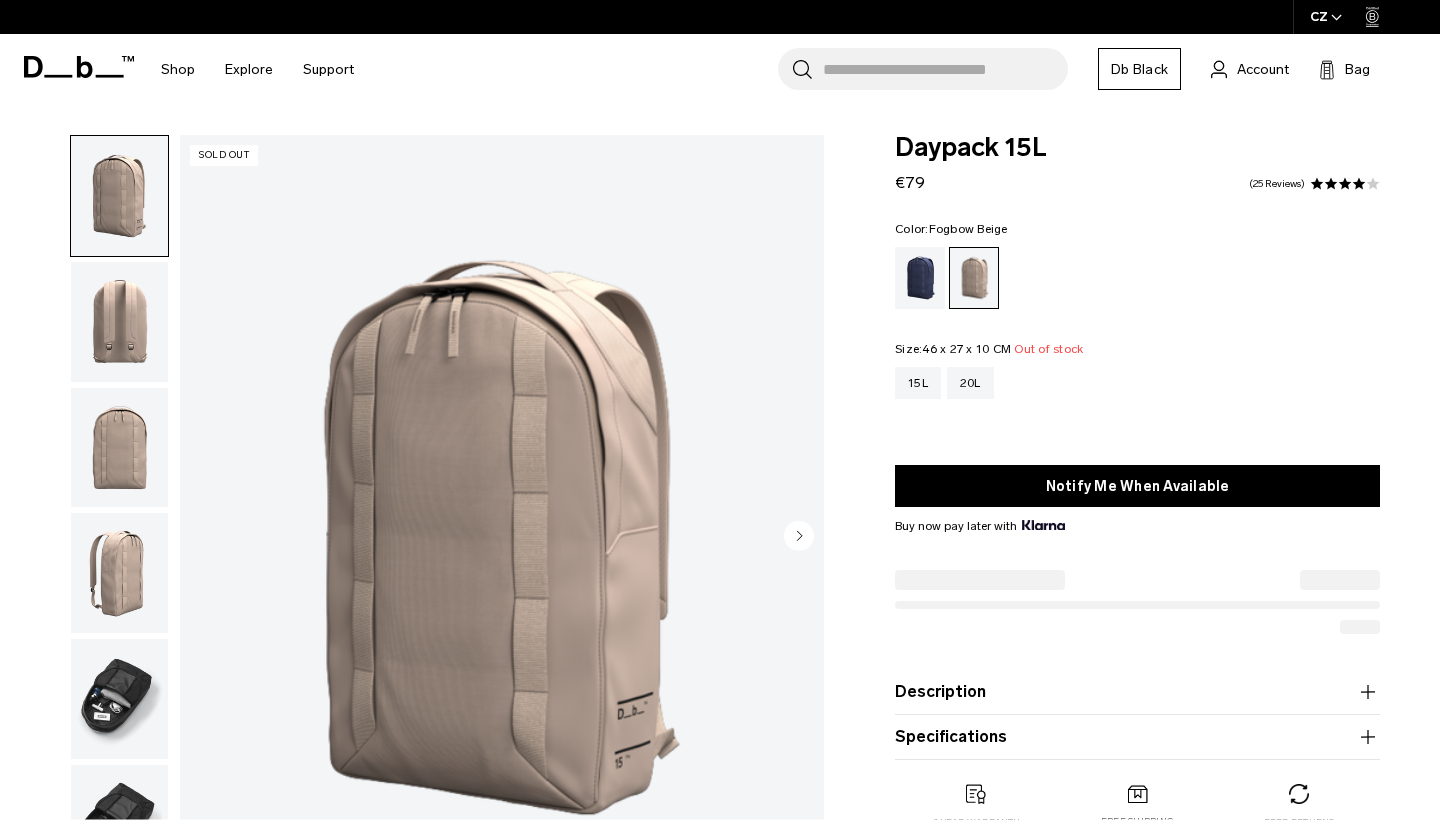 scroll, scrollTop: 0, scrollLeft: 0, axis: both 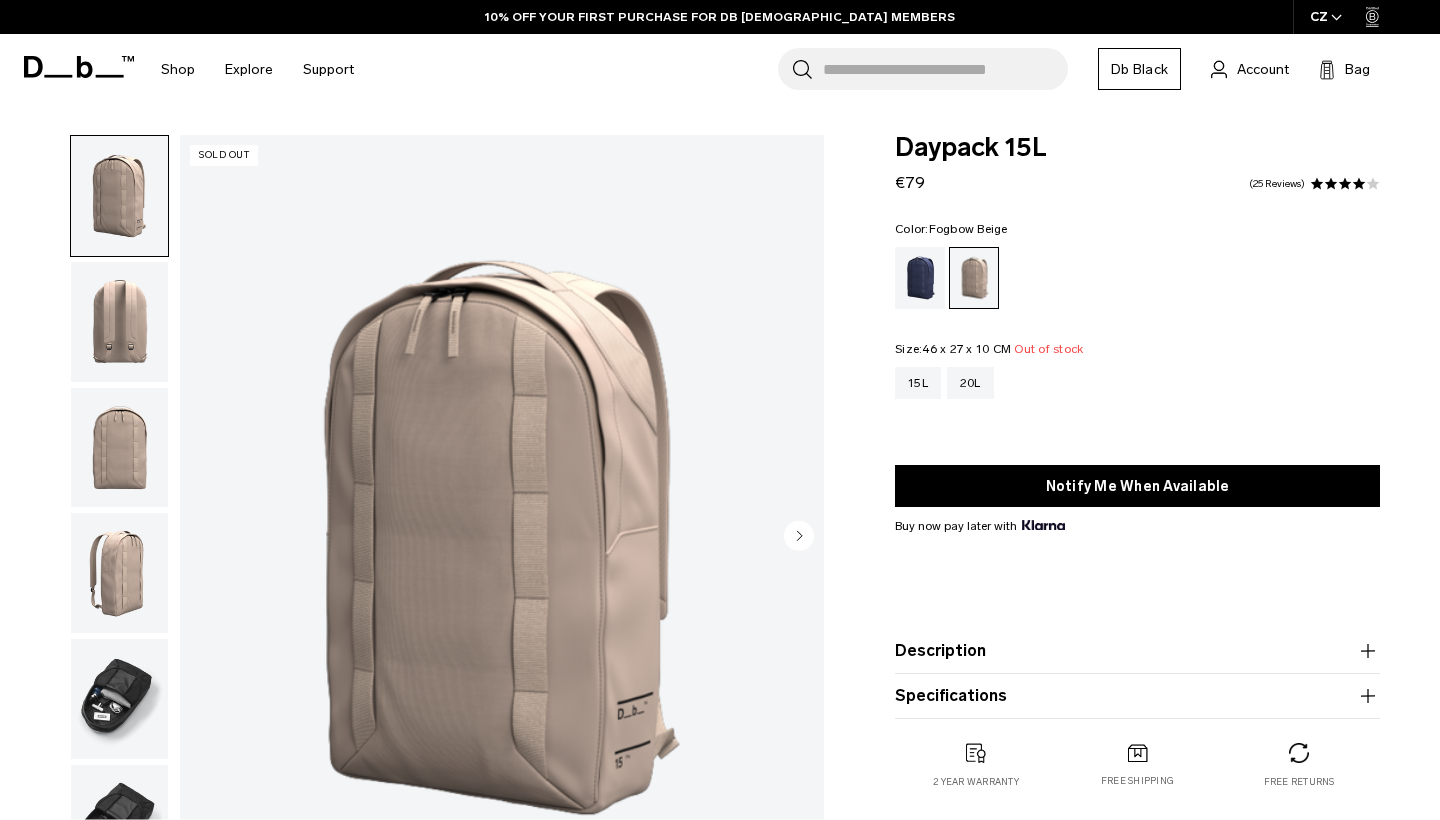 click at bounding box center (119, 322) 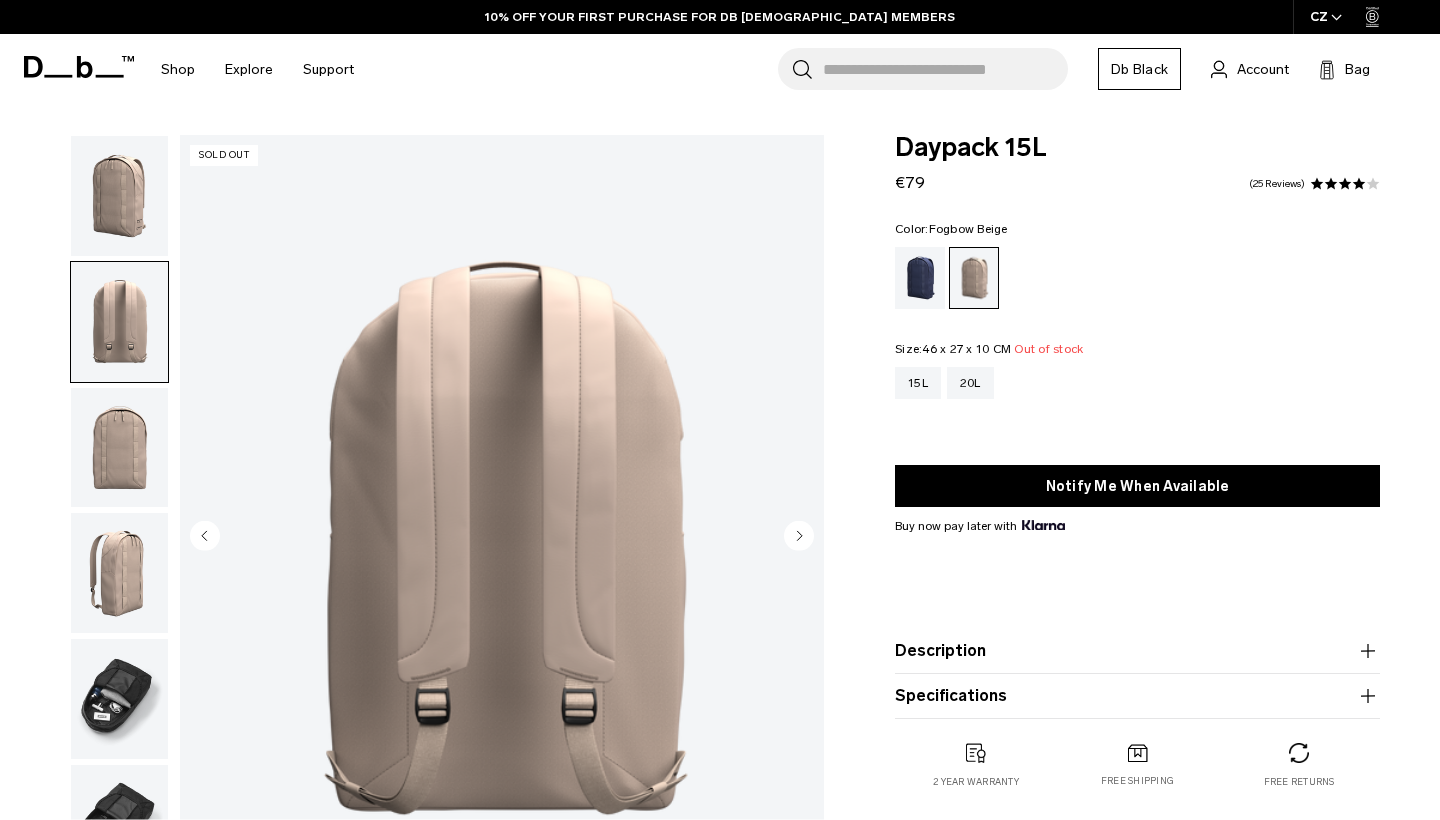 click at bounding box center [119, 448] 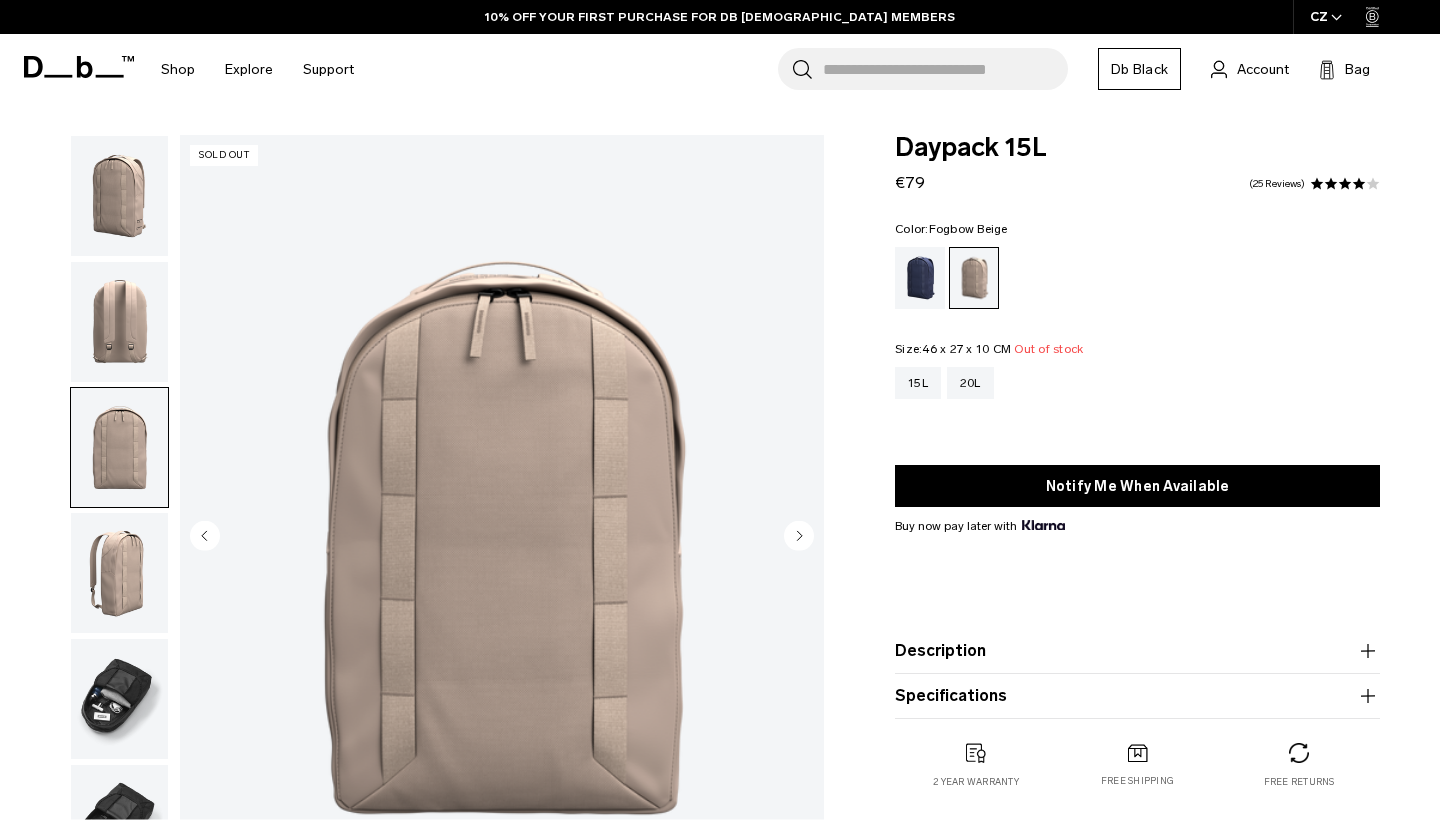 click at bounding box center (119, 573) 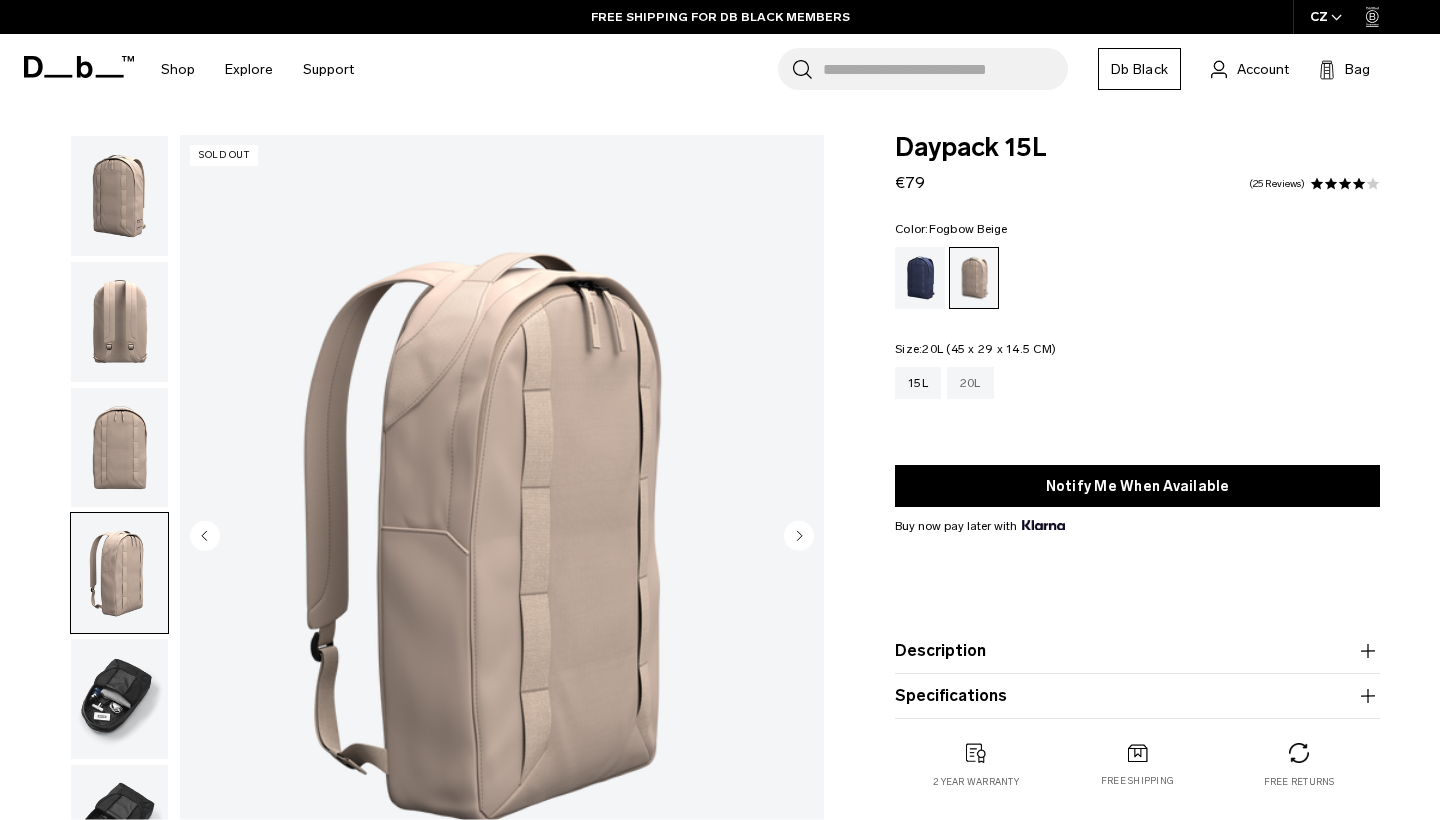 click on "20L" at bounding box center (970, 383) 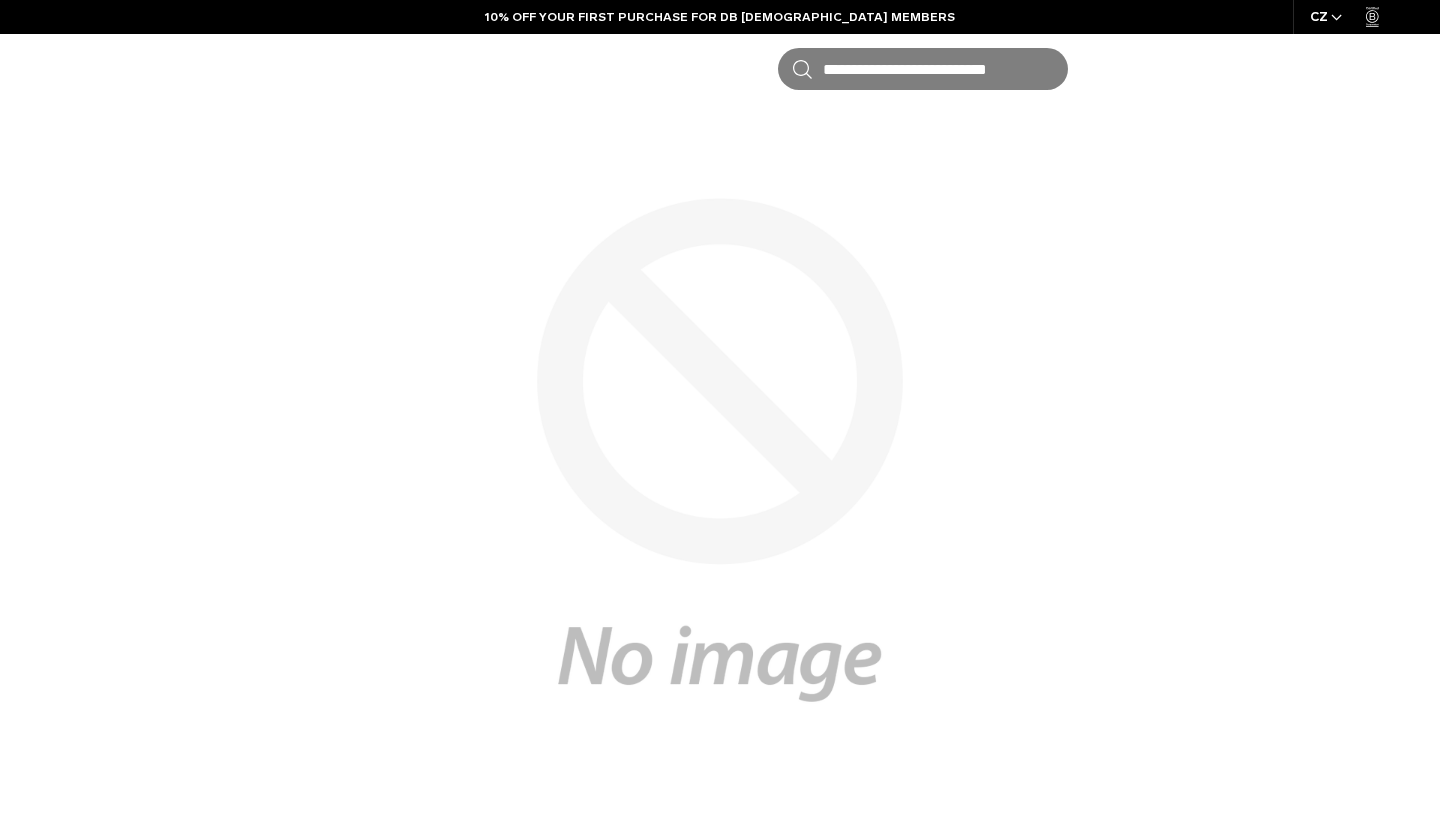scroll, scrollTop: 0, scrollLeft: 0, axis: both 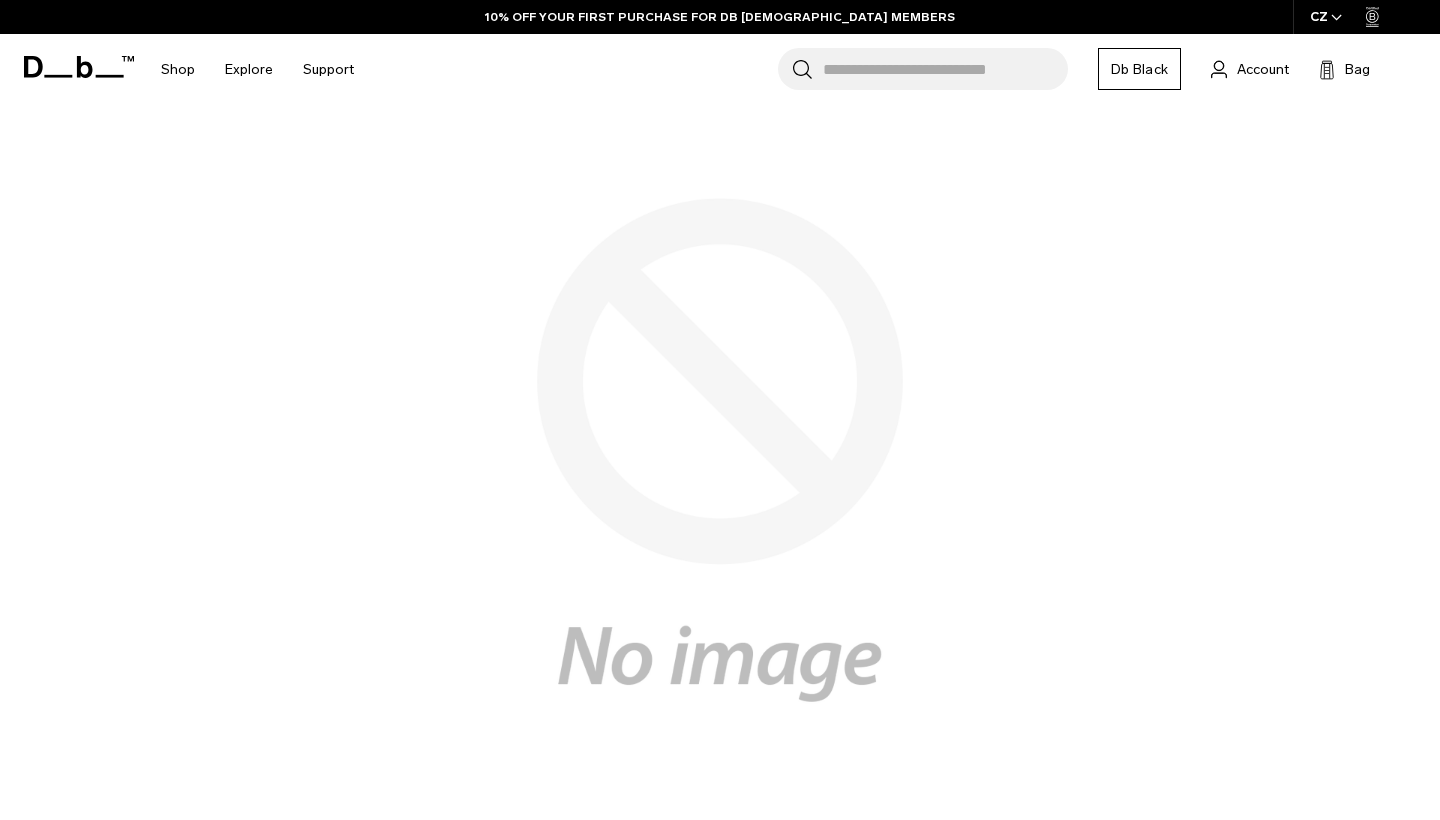 click at bounding box center (79, 67) 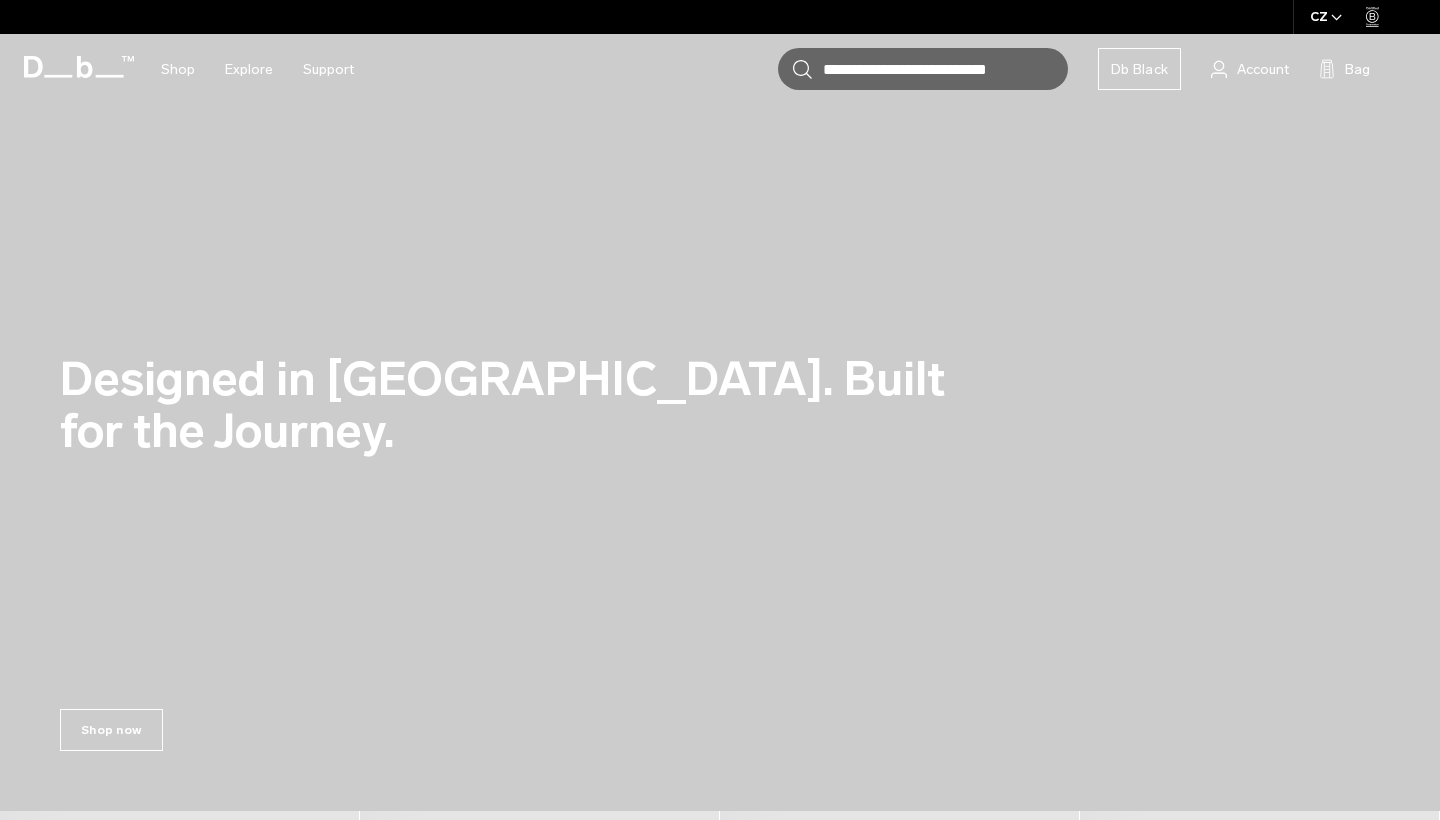 scroll, scrollTop: 0, scrollLeft: 0, axis: both 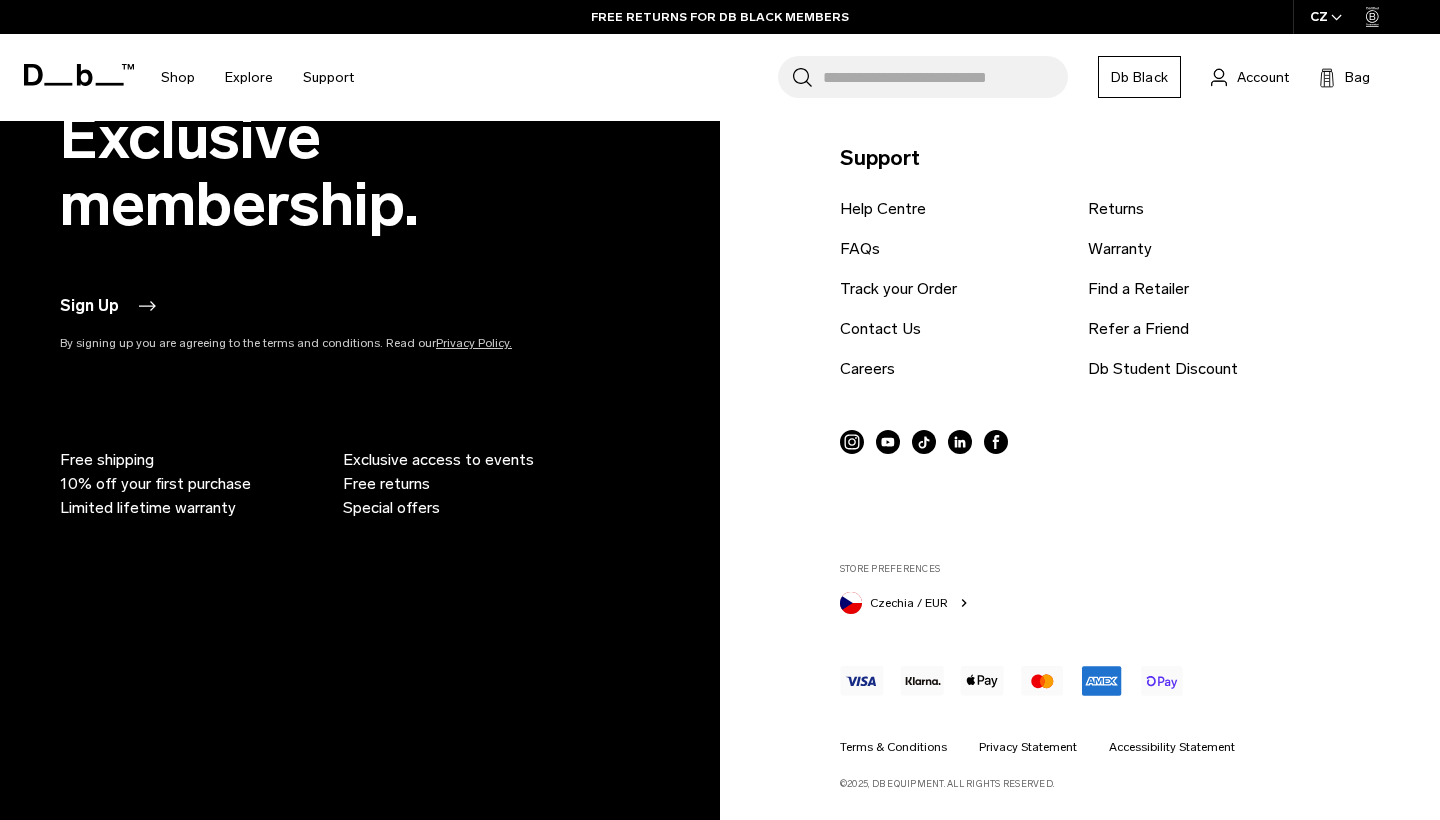 click 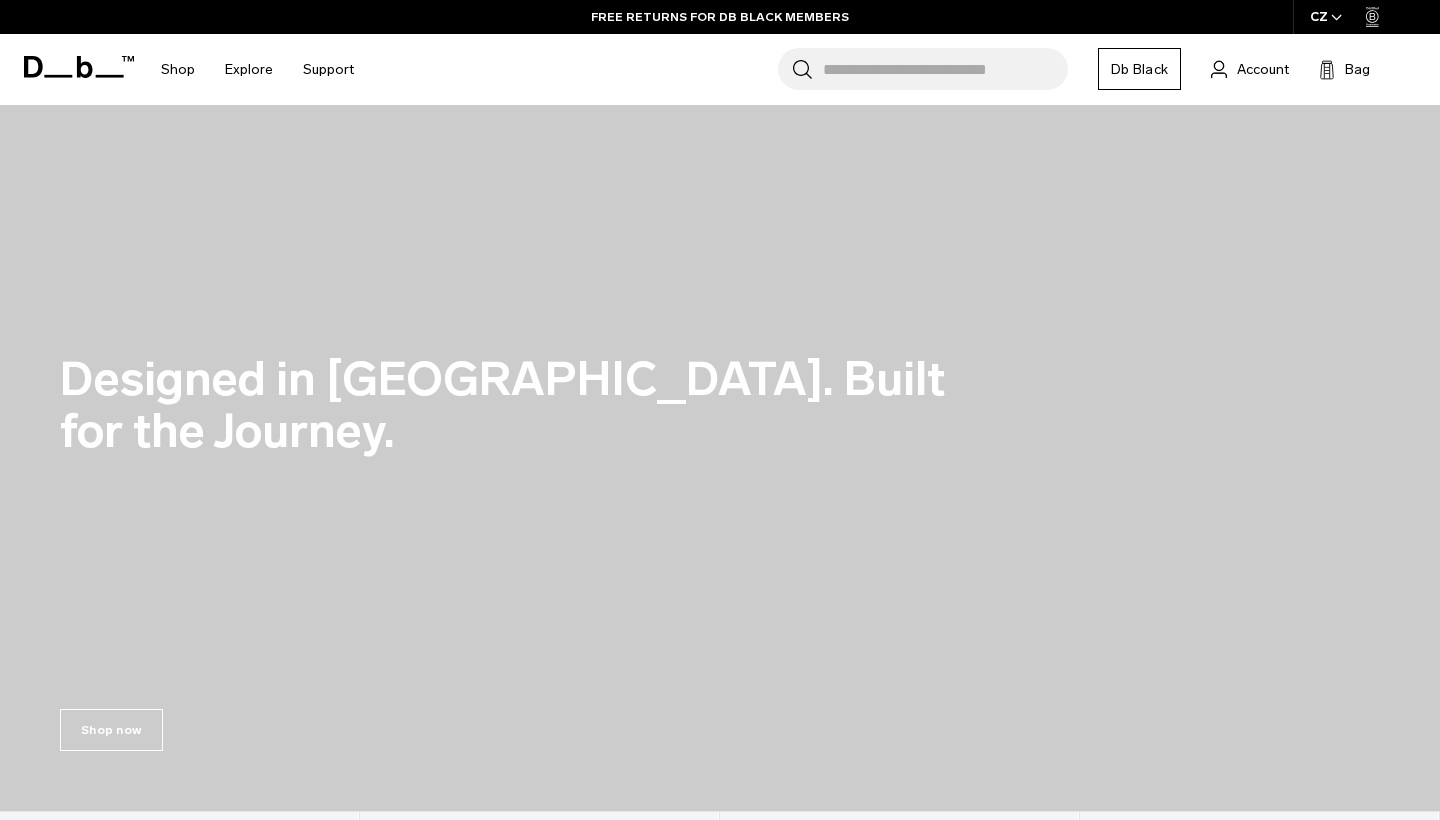 scroll, scrollTop: -1, scrollLeft: 0, axis: vertical 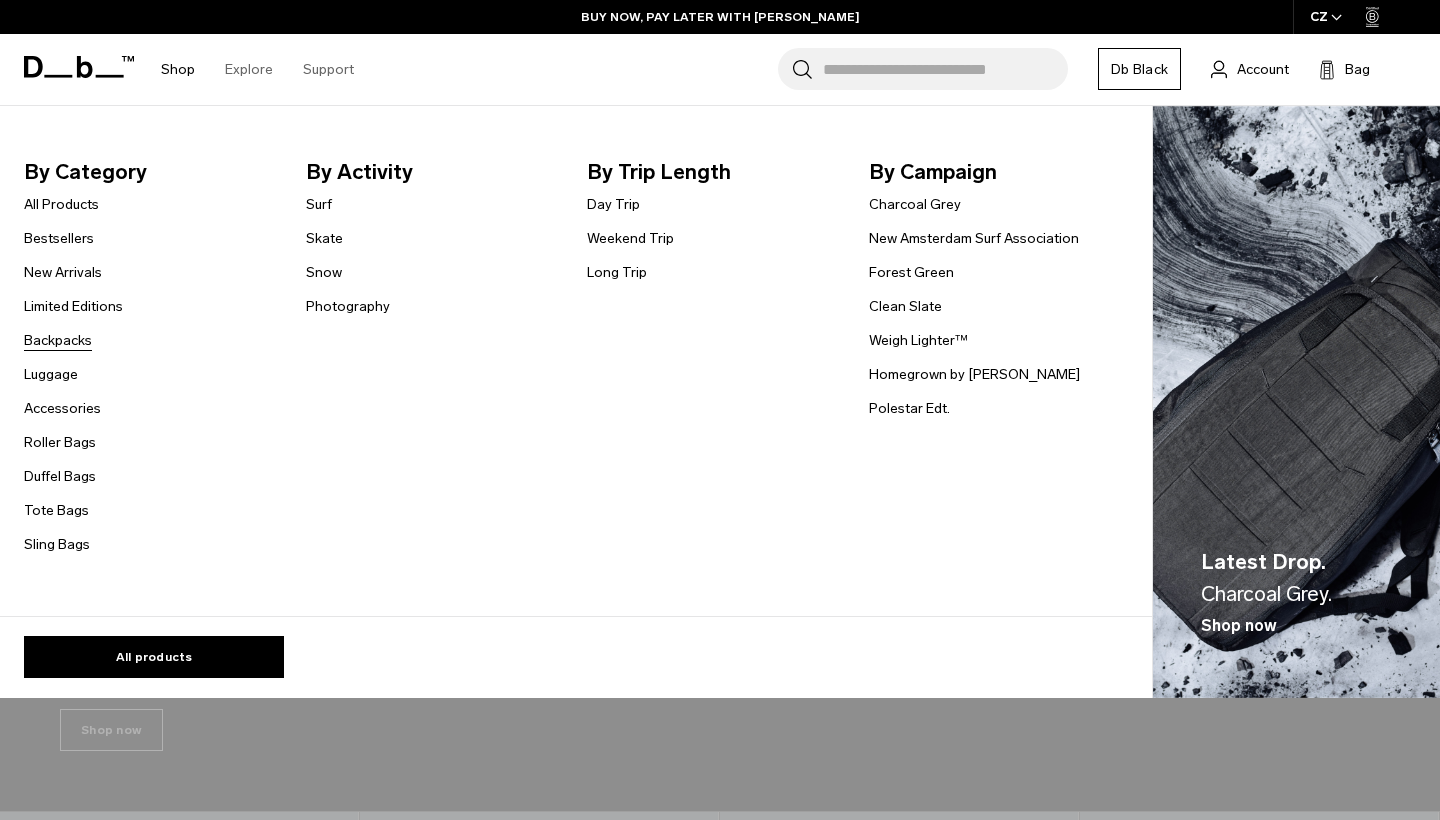 click on "Backpacks" at bounding box center [58, 340] 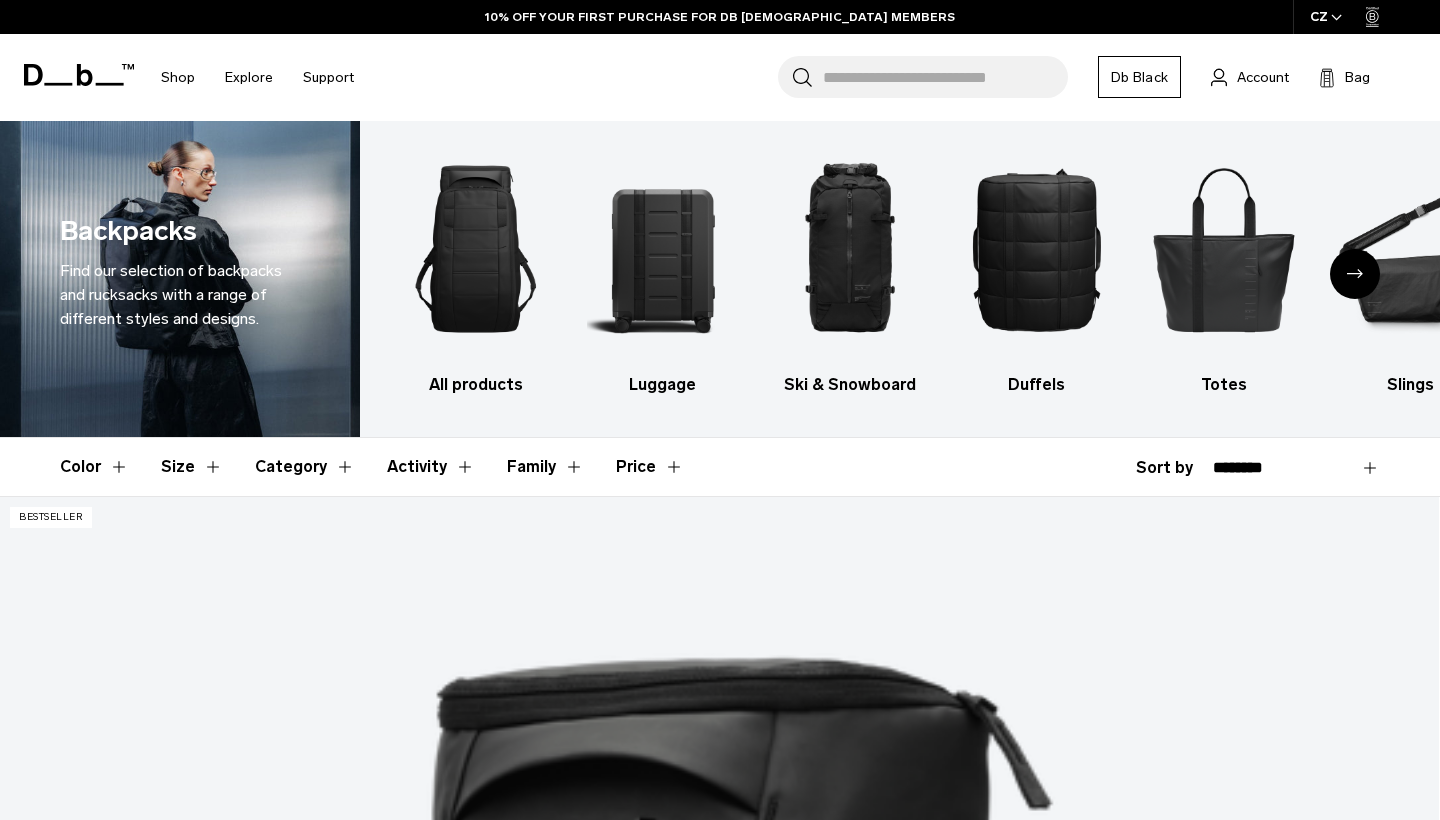 scroll, scrollTop: 405, scrollLeft: 0, axis: vertical 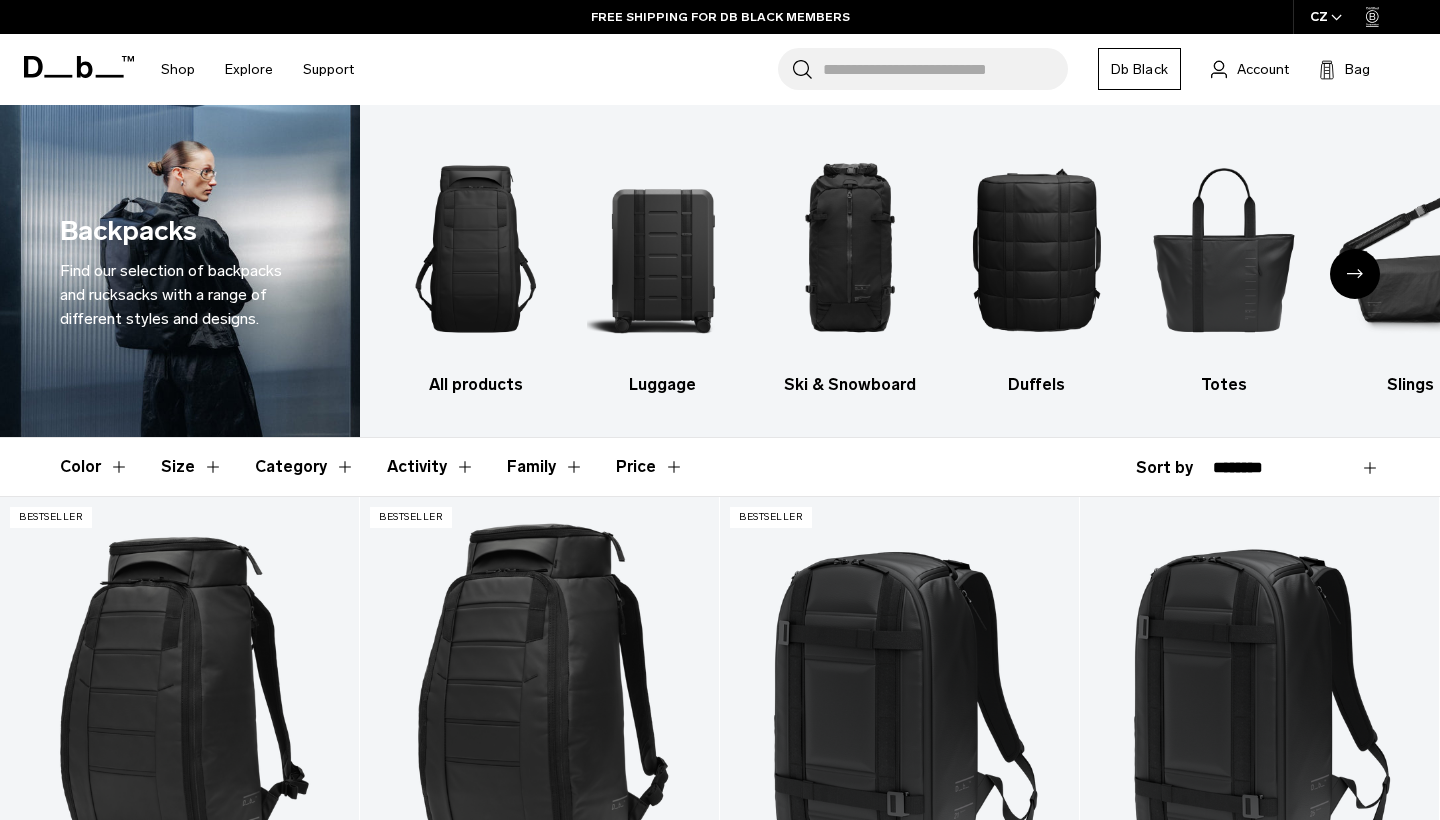 click on "Size" at bounding box center (192, 467) 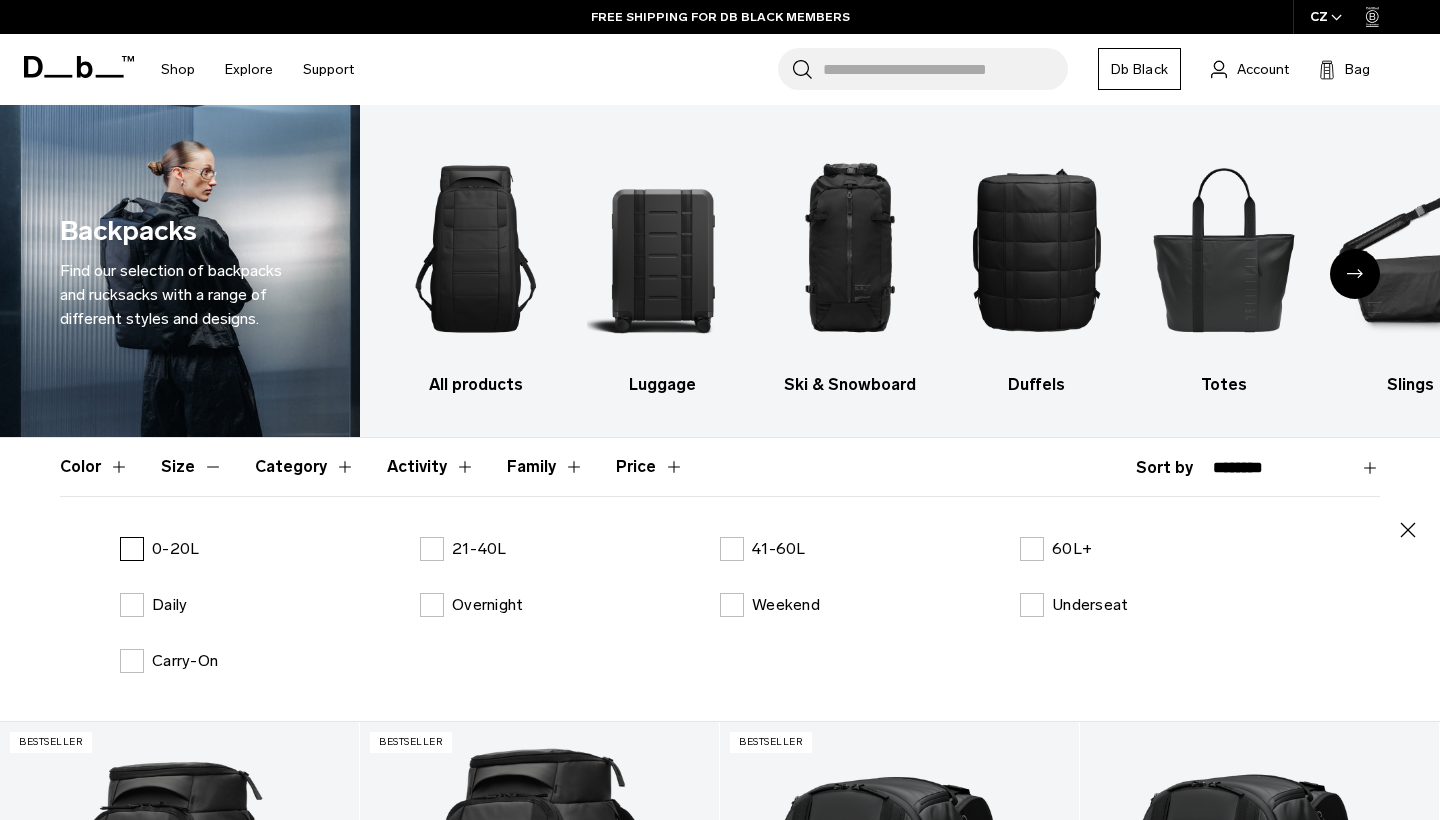 click on "0-20L" at bounding box center (159, 549) 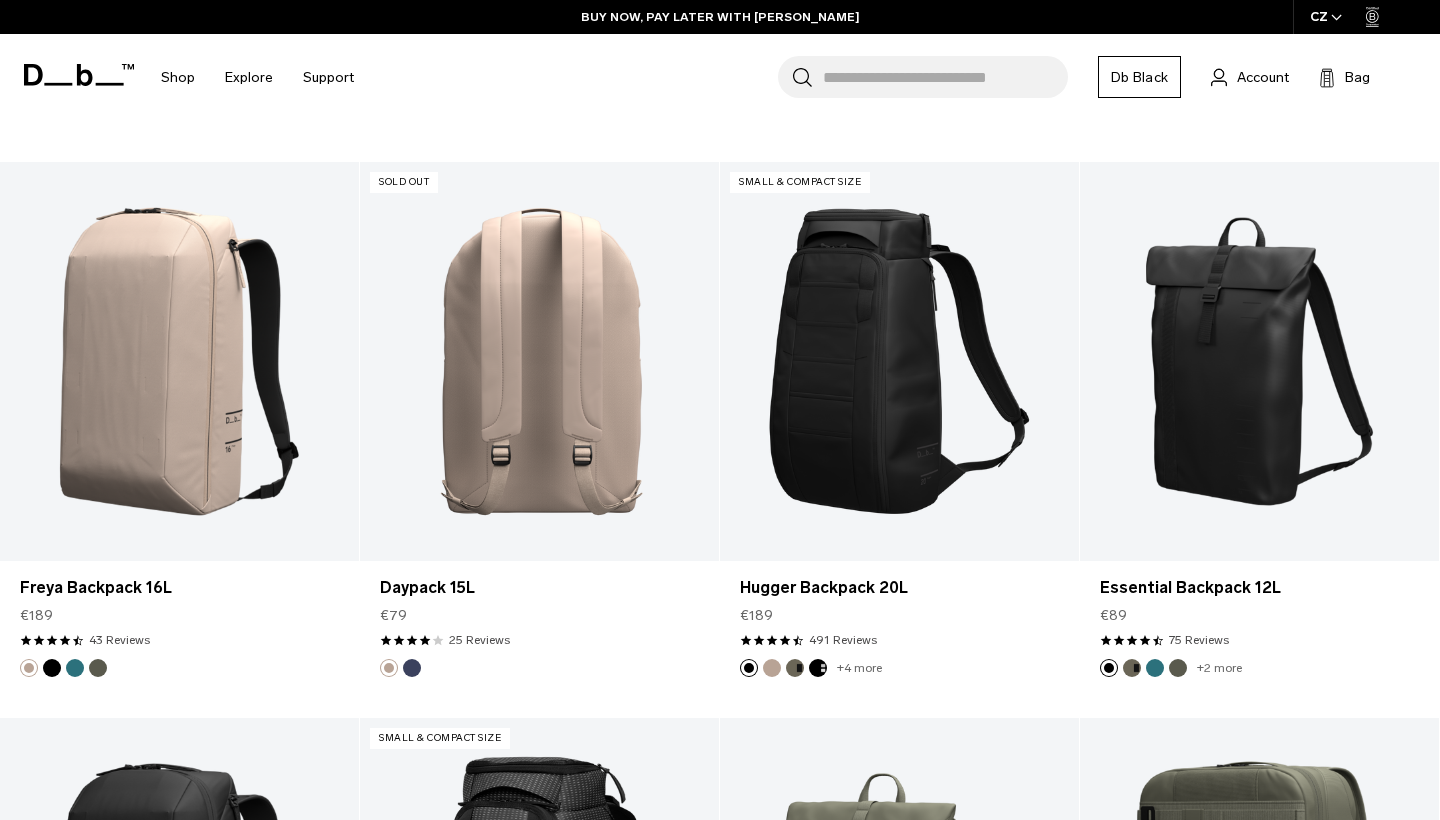 scroll, scrollTop: 1748, scrollLeft: 0, axis: vertical 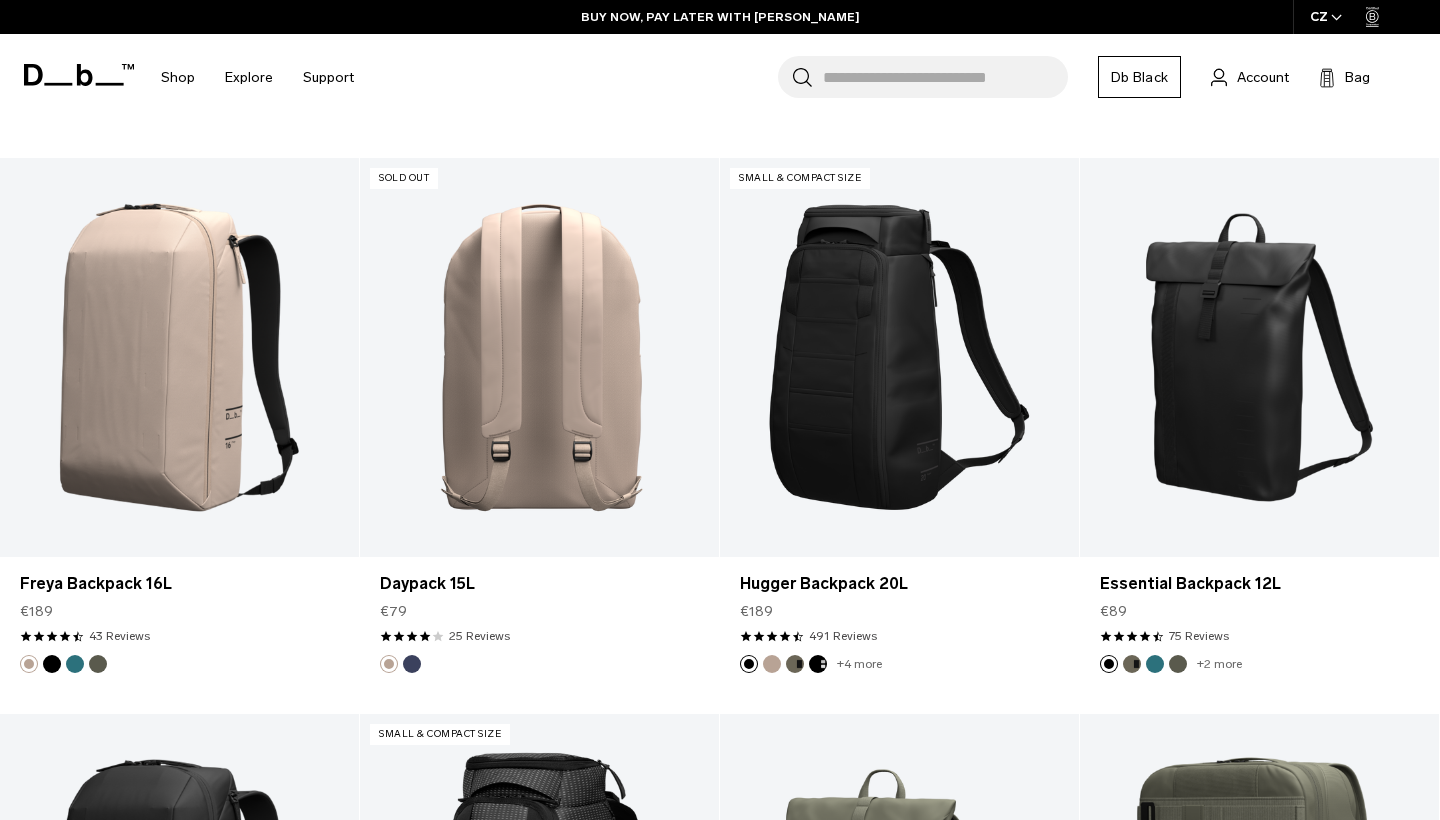 click at bounding box center (412, 664) 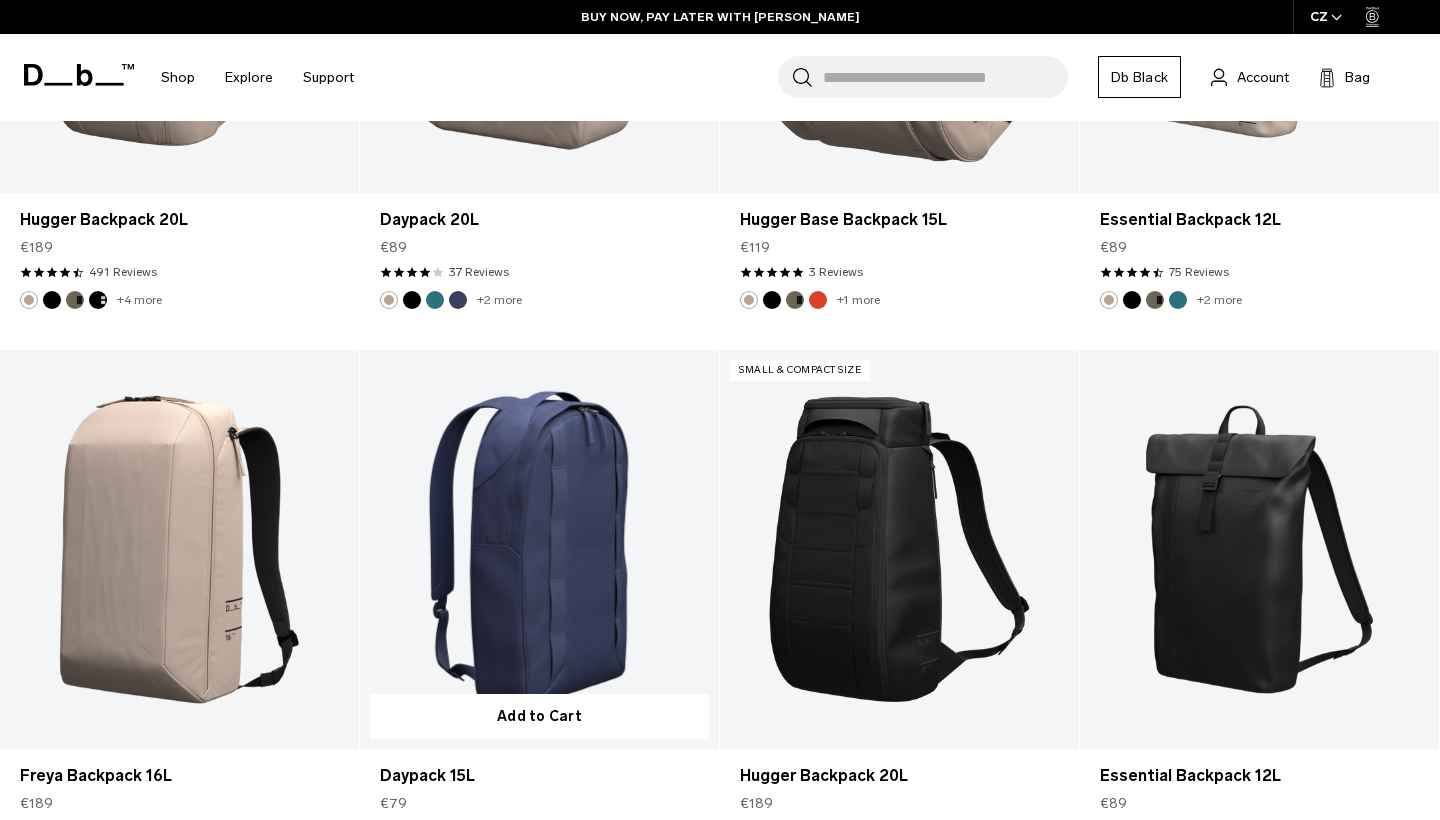scroll, scrollTop: 1393, scrollLeft: 0, axis: vertical 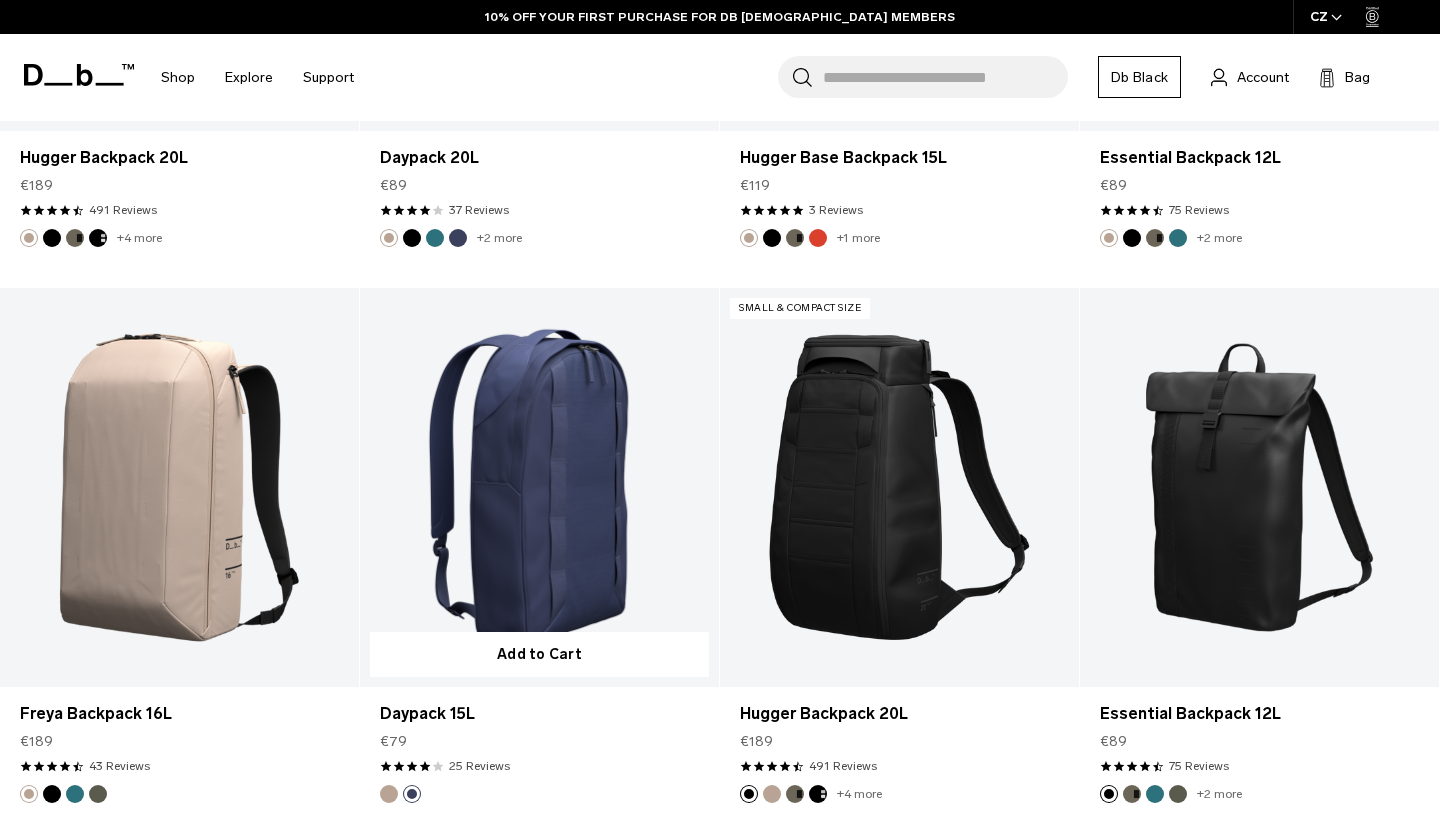 click at bounding box center (389, 794) 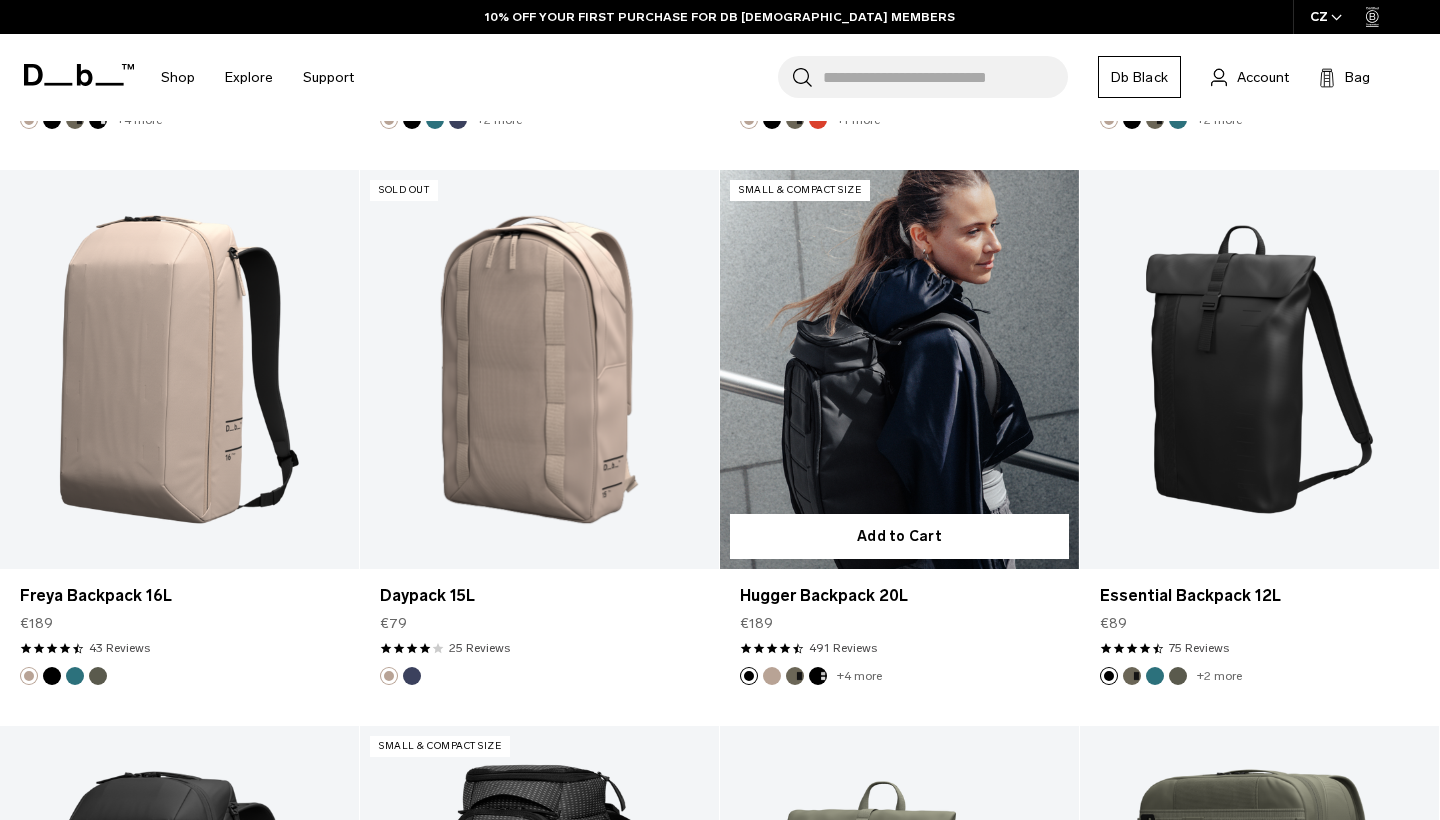 scroll, scrollTop: 1544, scrollLeft: 0, axis: vertical 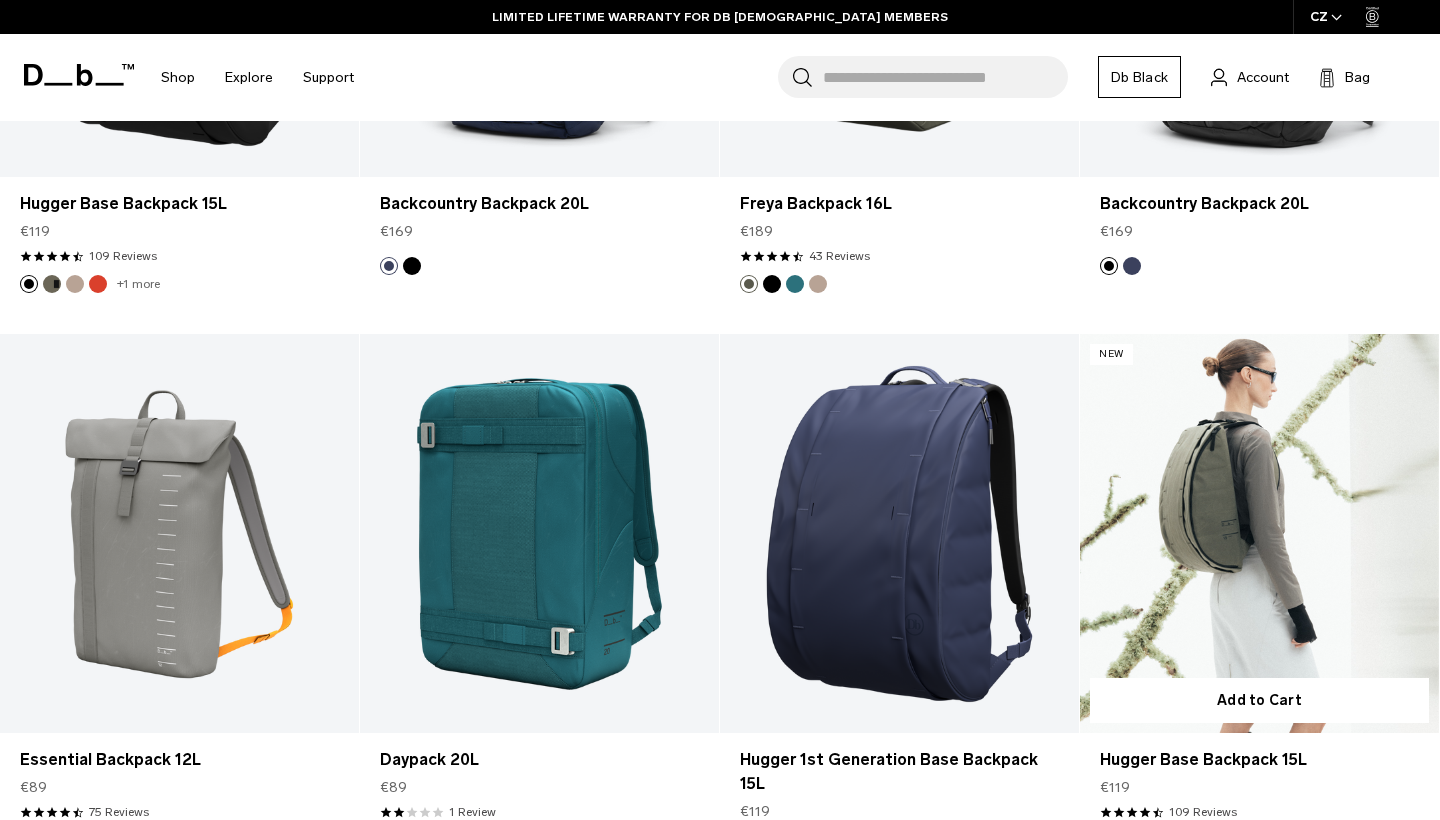 click at bounding box center (1259, 533) 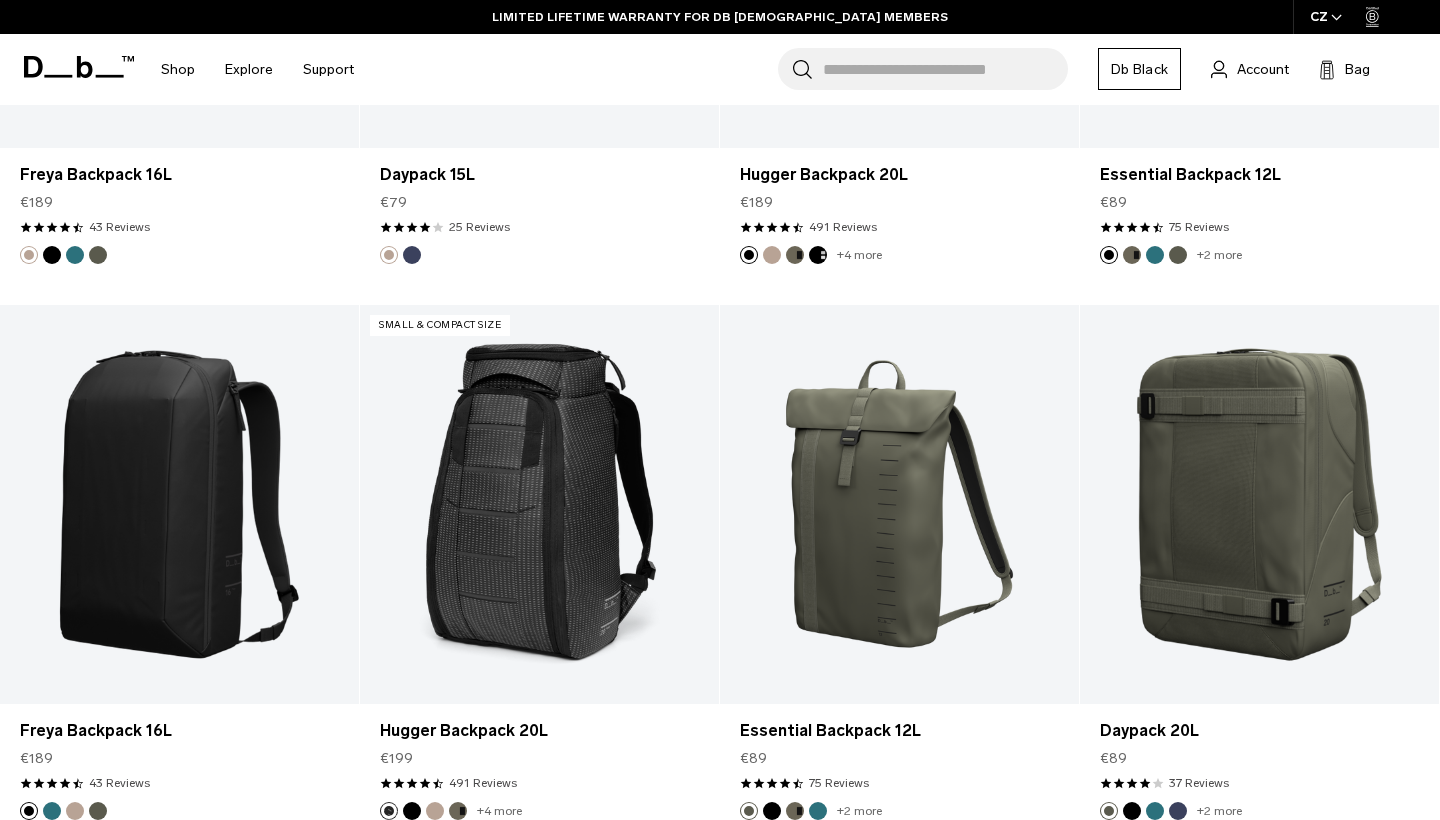 scroll, scrollTop: 1929, scrollLeft: 0, axis: vertical 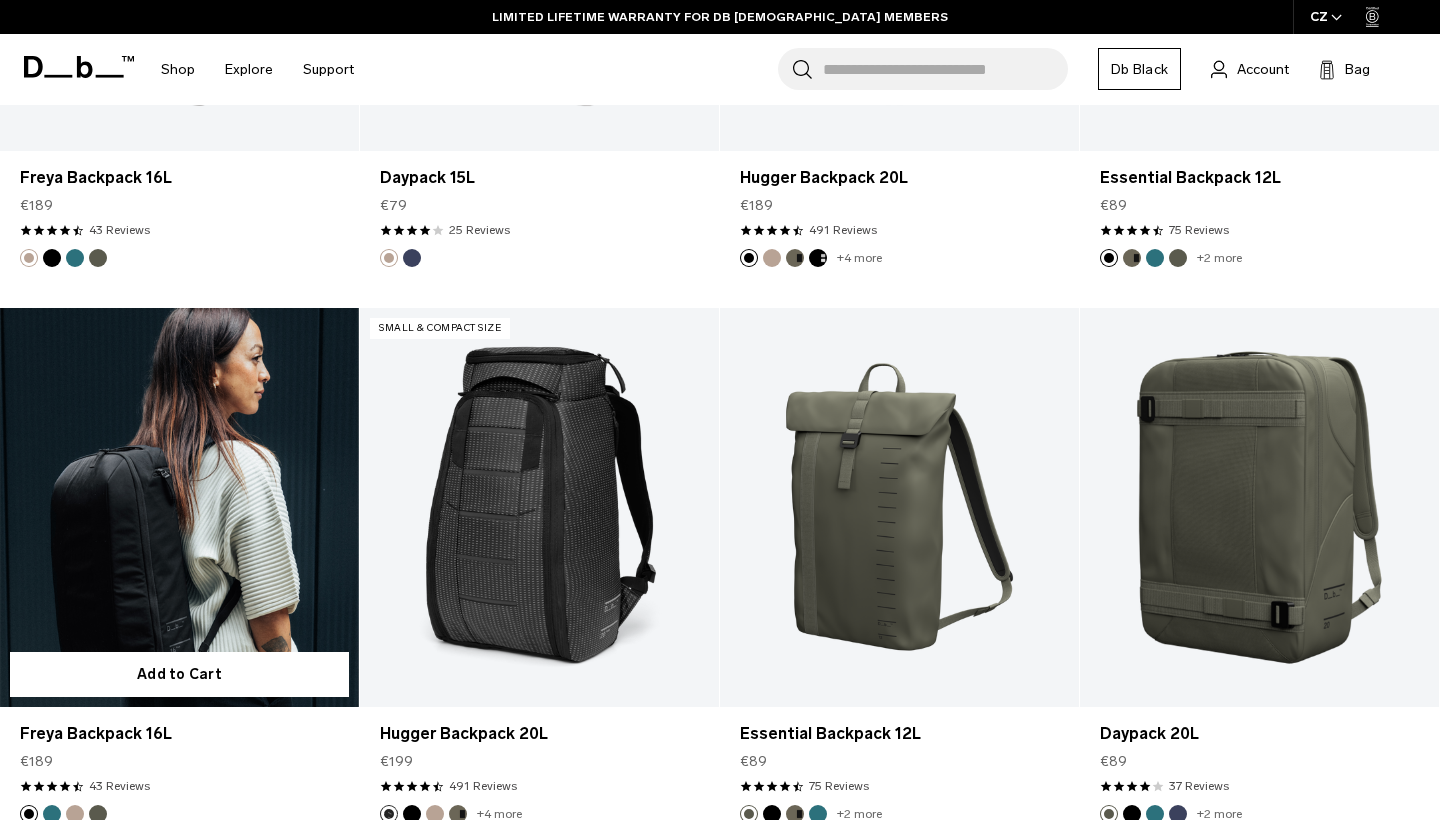 click at bounding box center (179, 507) 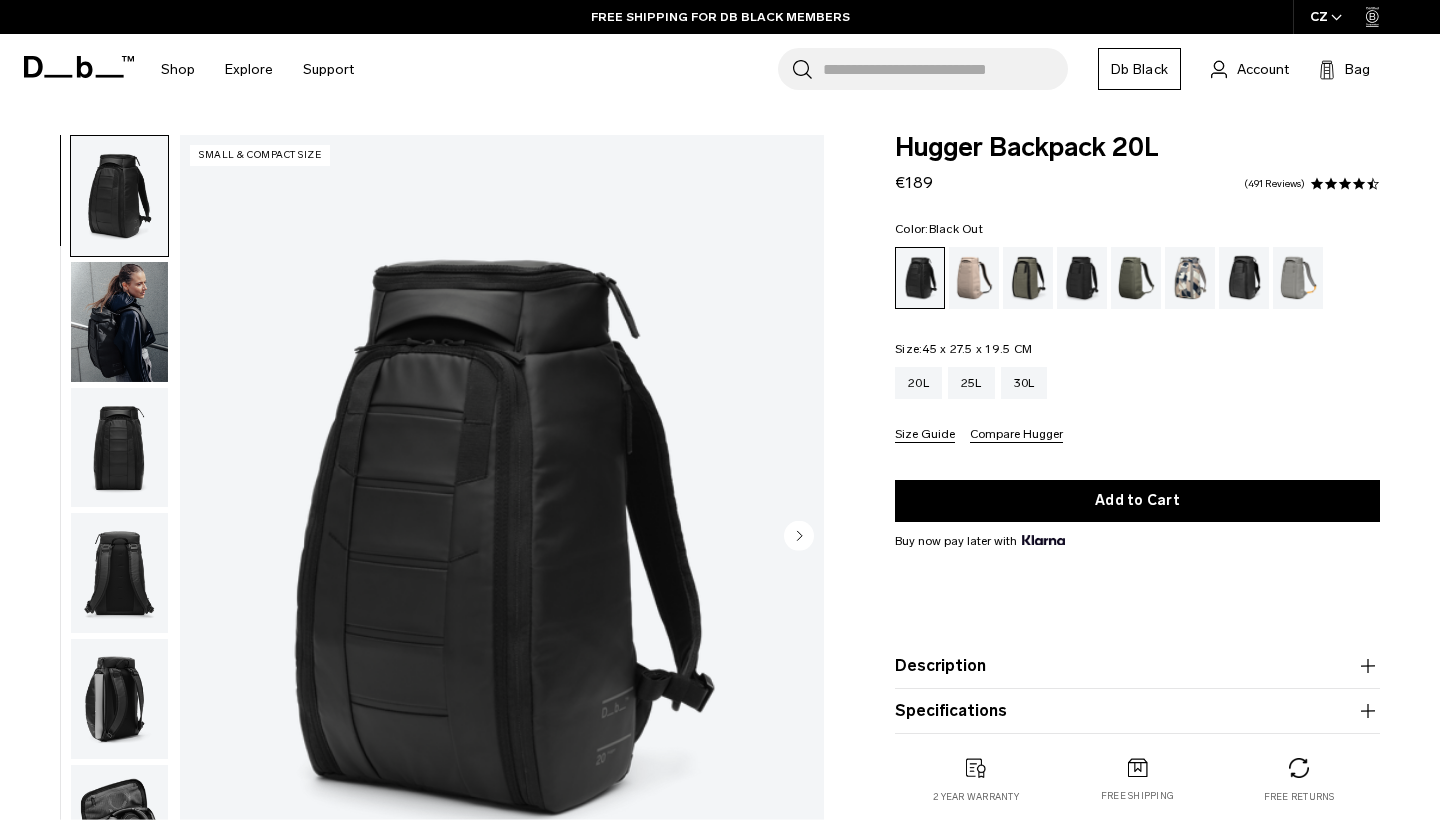scroll, scrollTop: 0, scrollLeft: 0, axis: both 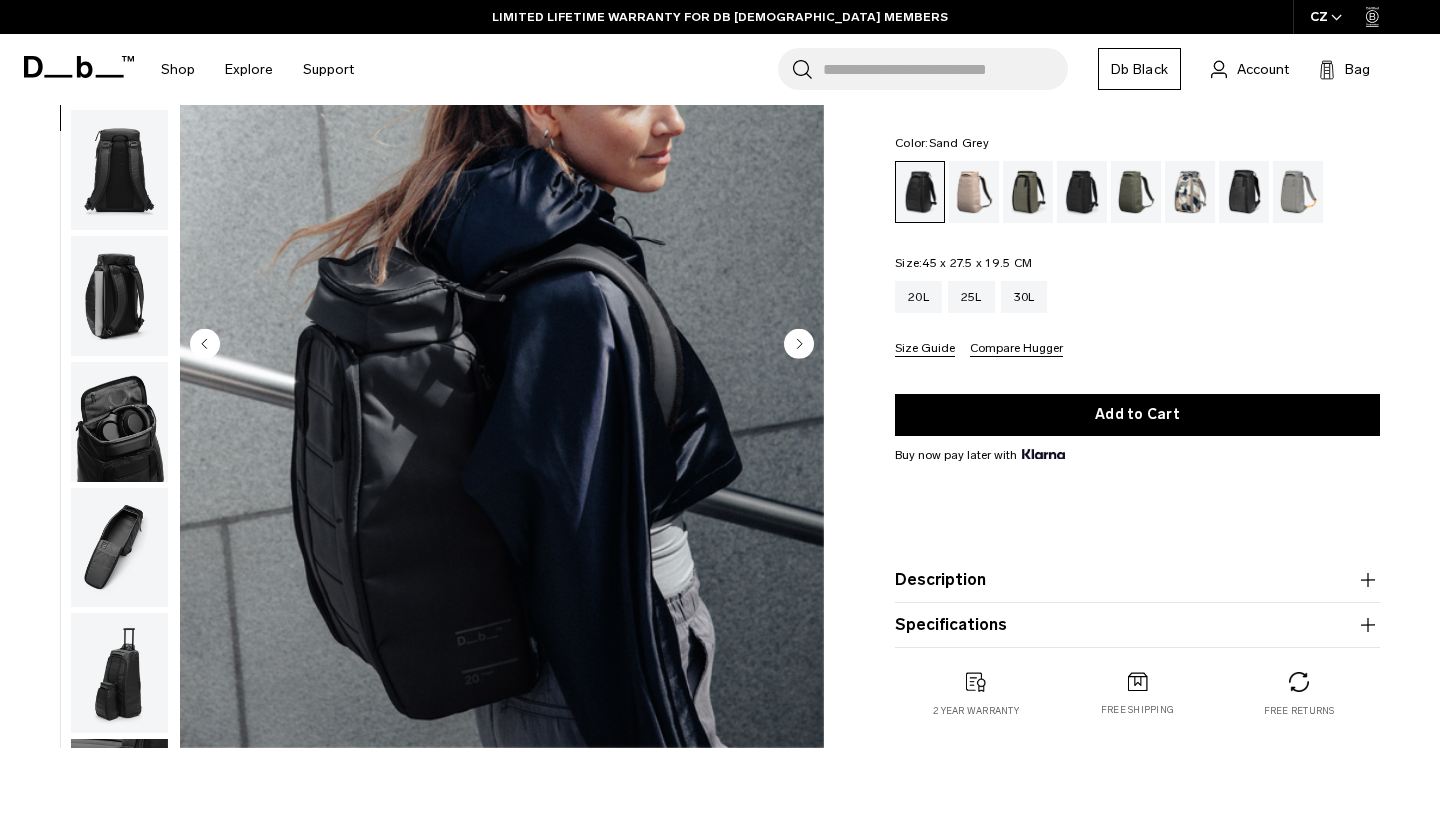 click at bounding box center (1298, 192) 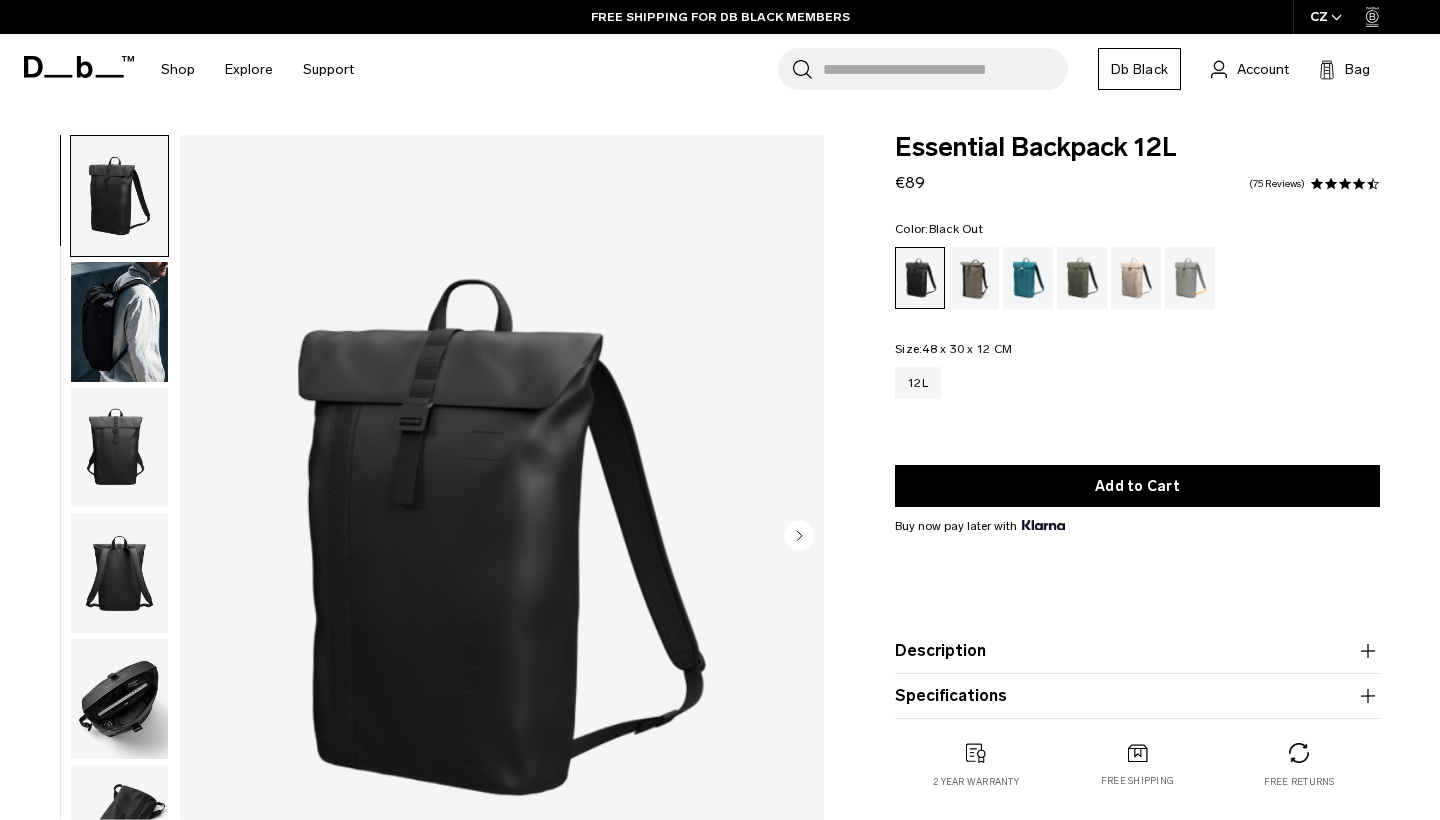 scroll, scrollTop: 0, scrollLeft: 0, axis: both 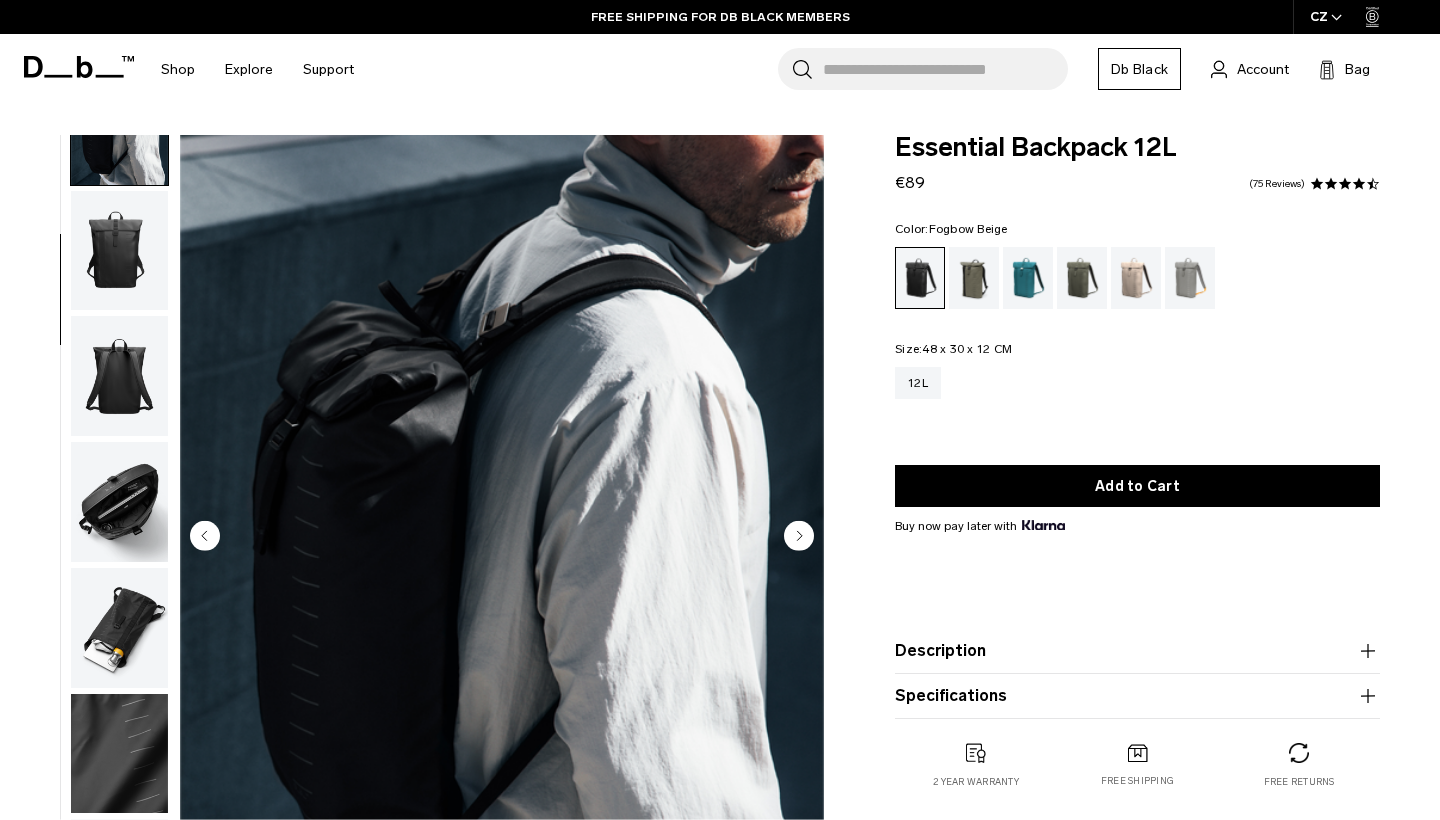 click at bounding box center [1136, 278] 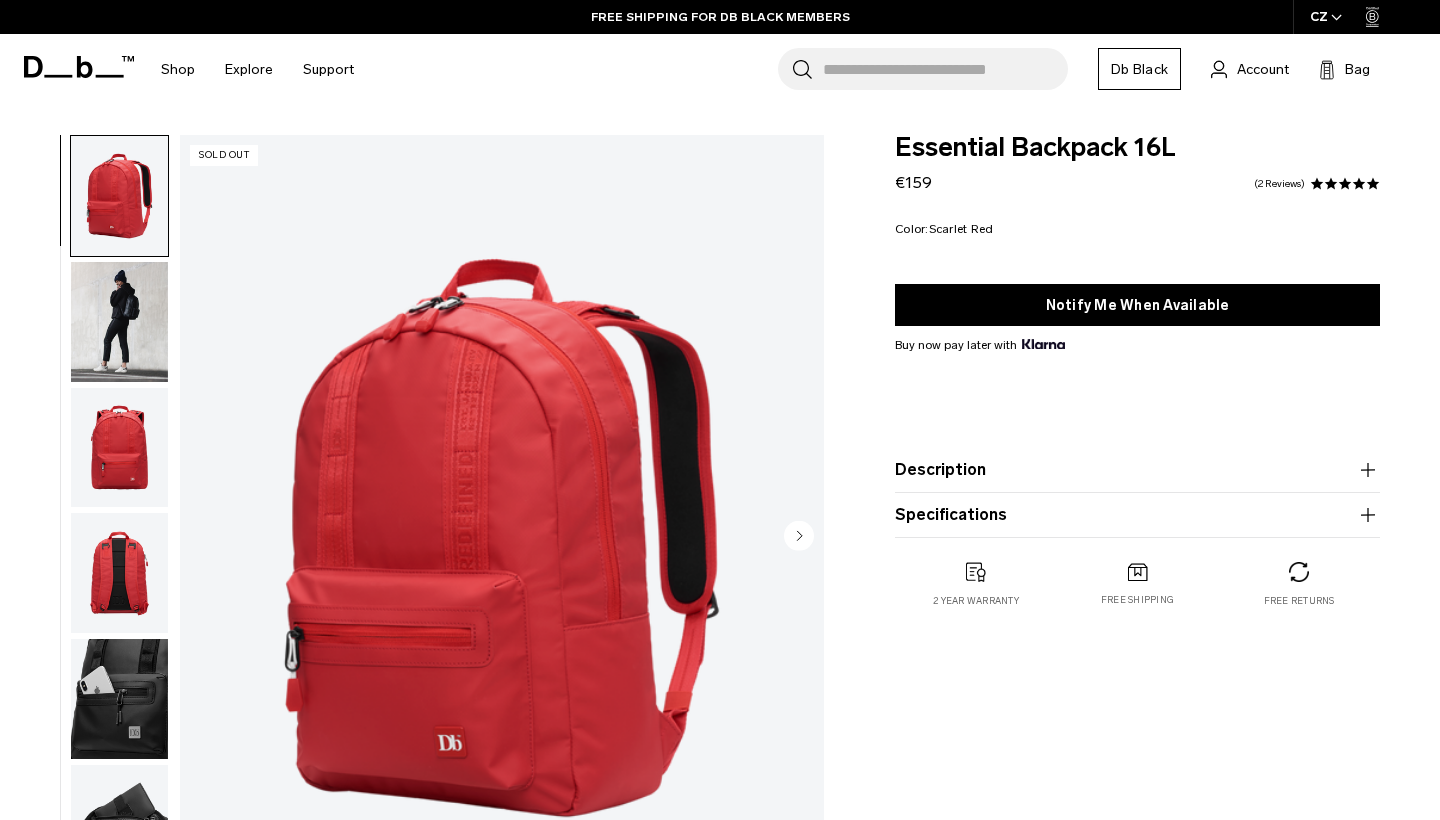 scroll, scrollTop: 0, scrollLeft: 0, axis: both 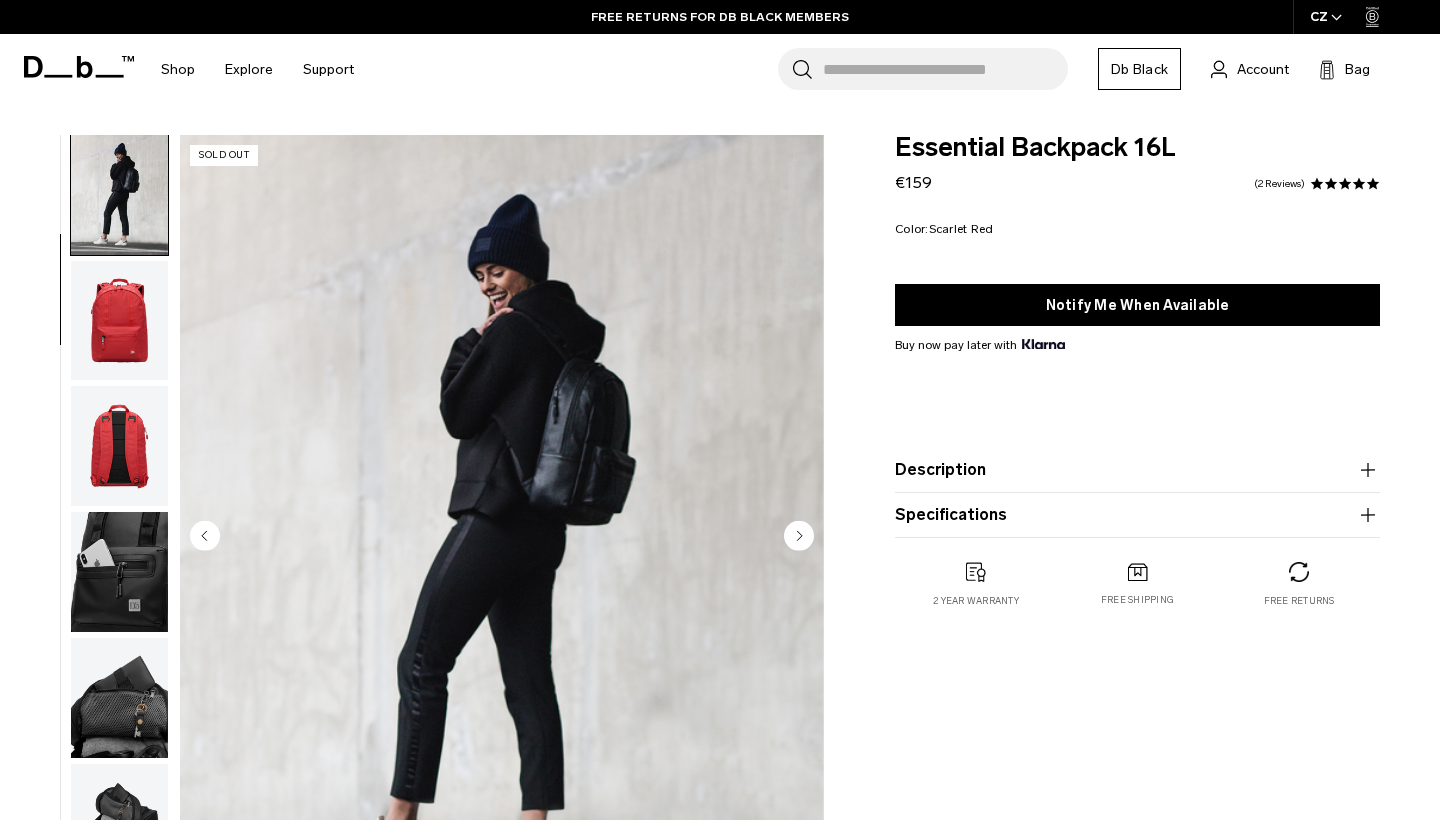 click at bounding box center [119, 572] 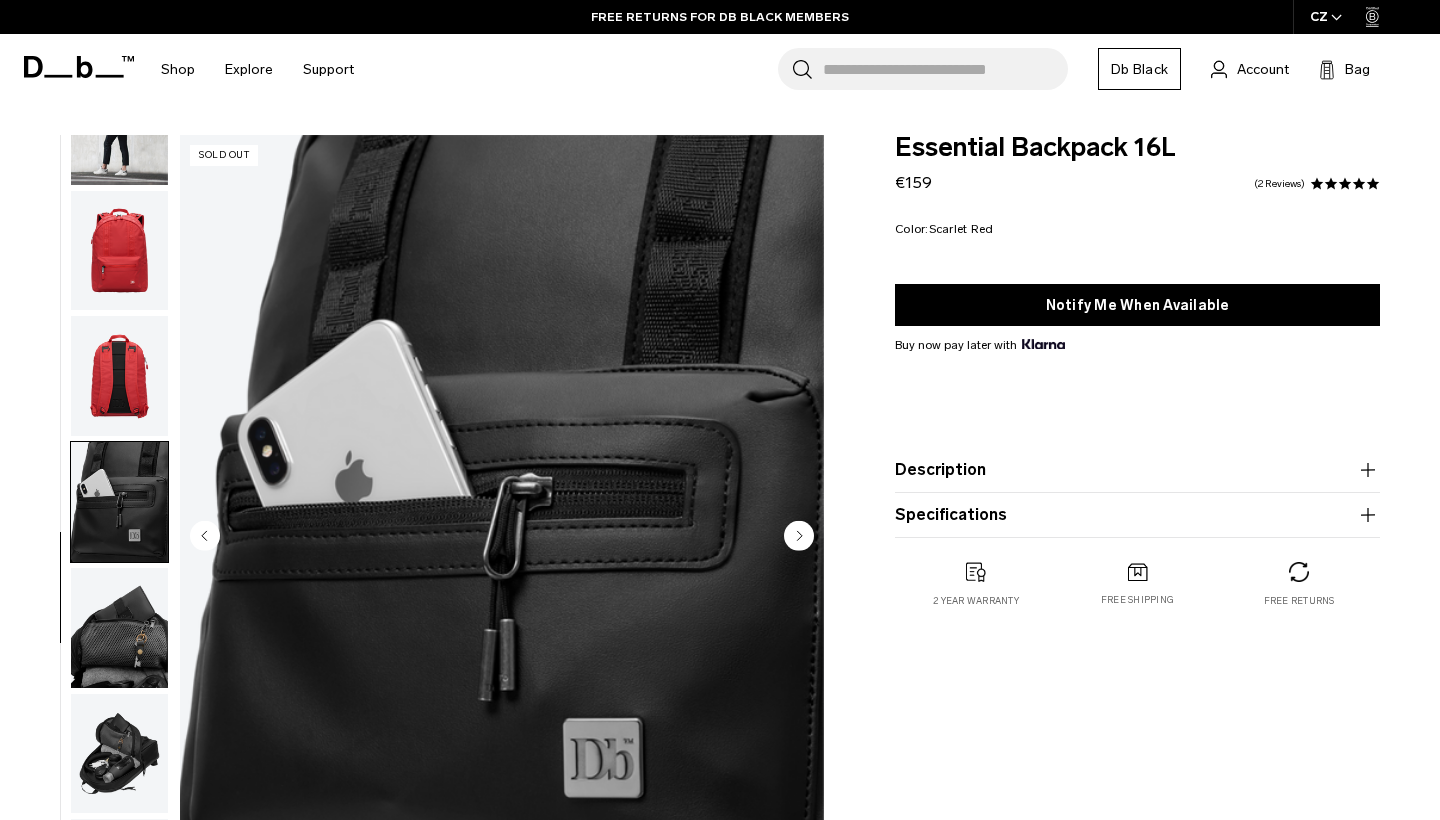 click at bounding box center (119, 502) 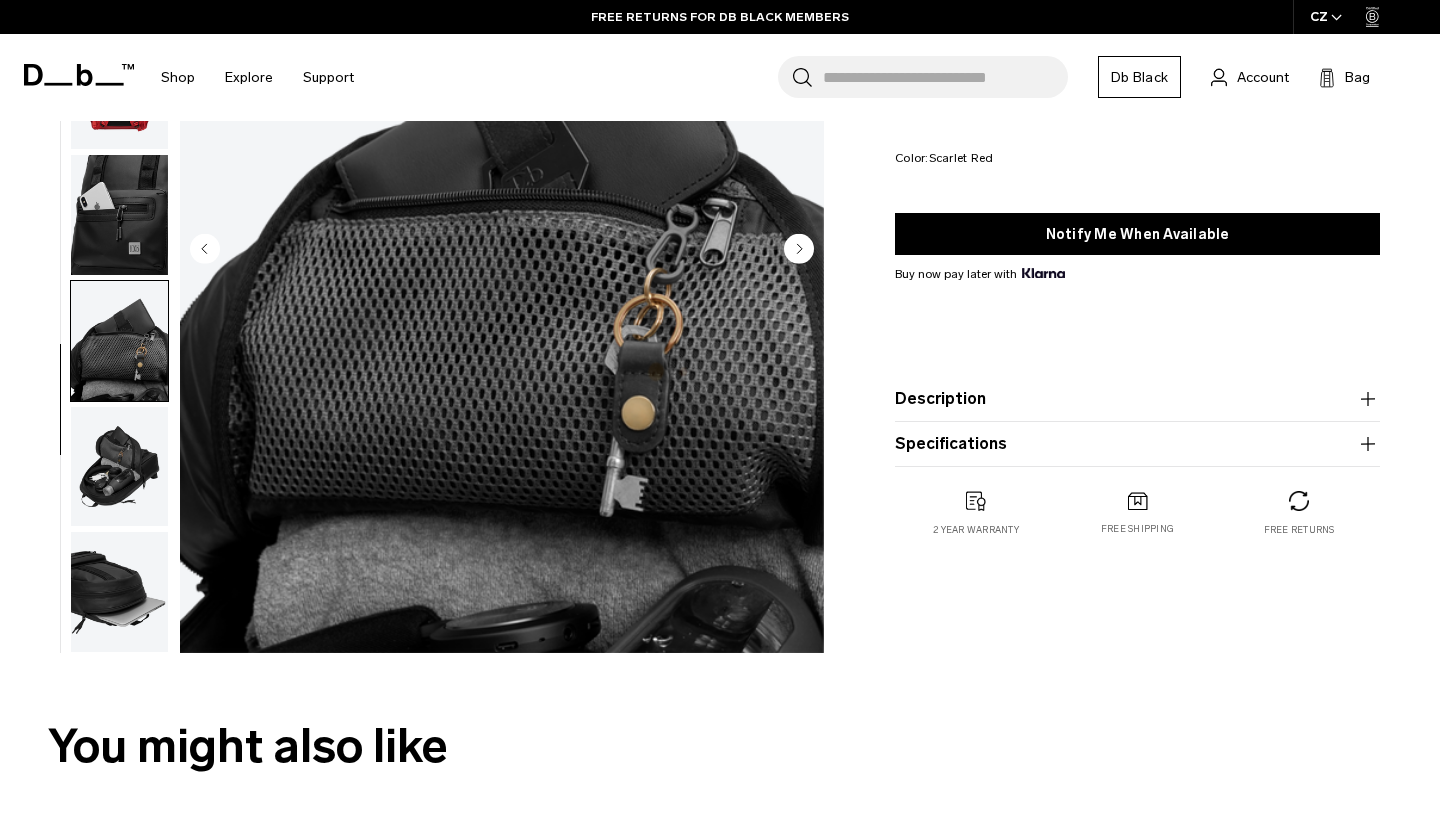 scroll, scrollTop: 299, scrollLeft: 0, axis: vertical 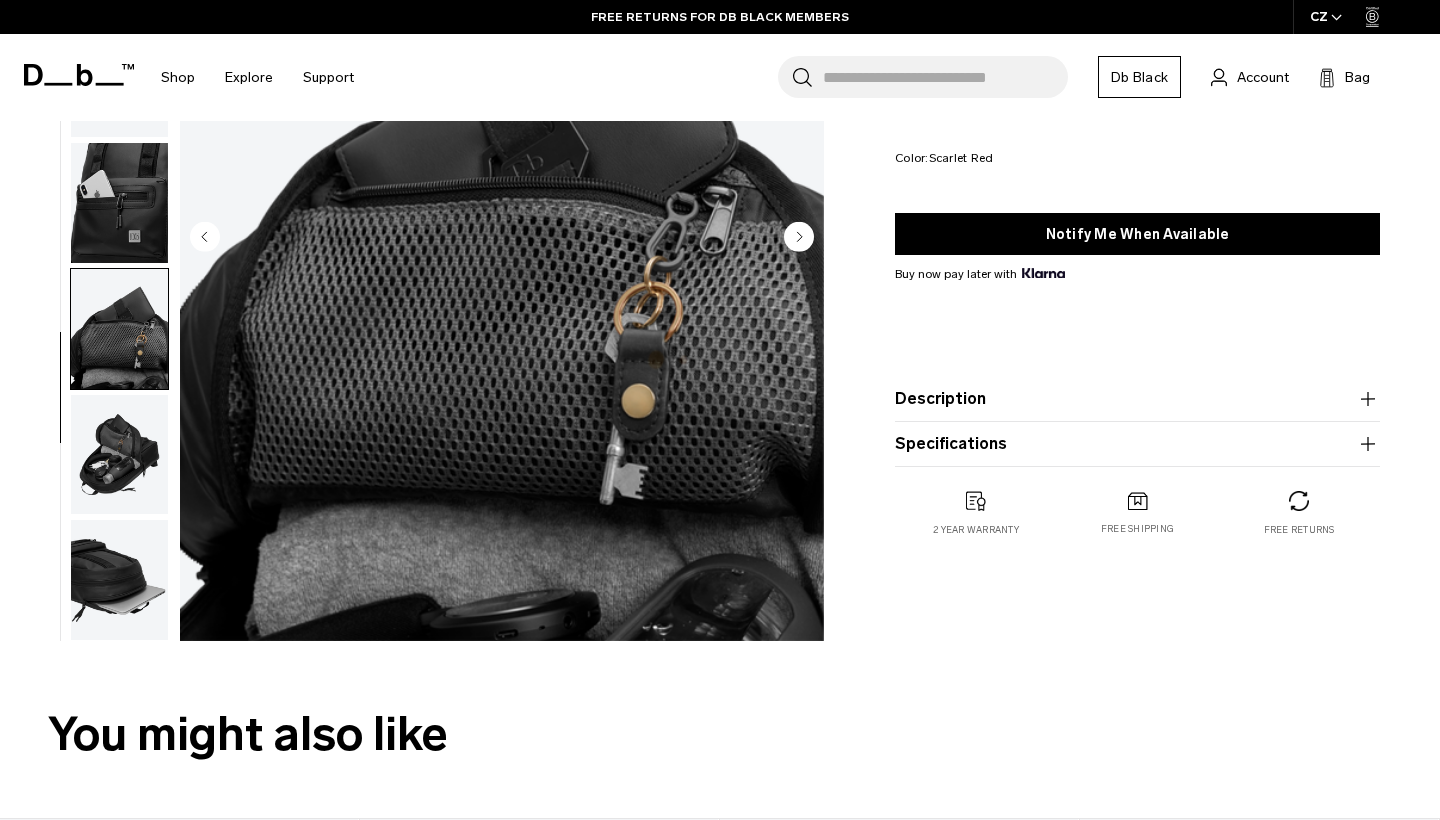 click at bounding box center [119, 455] 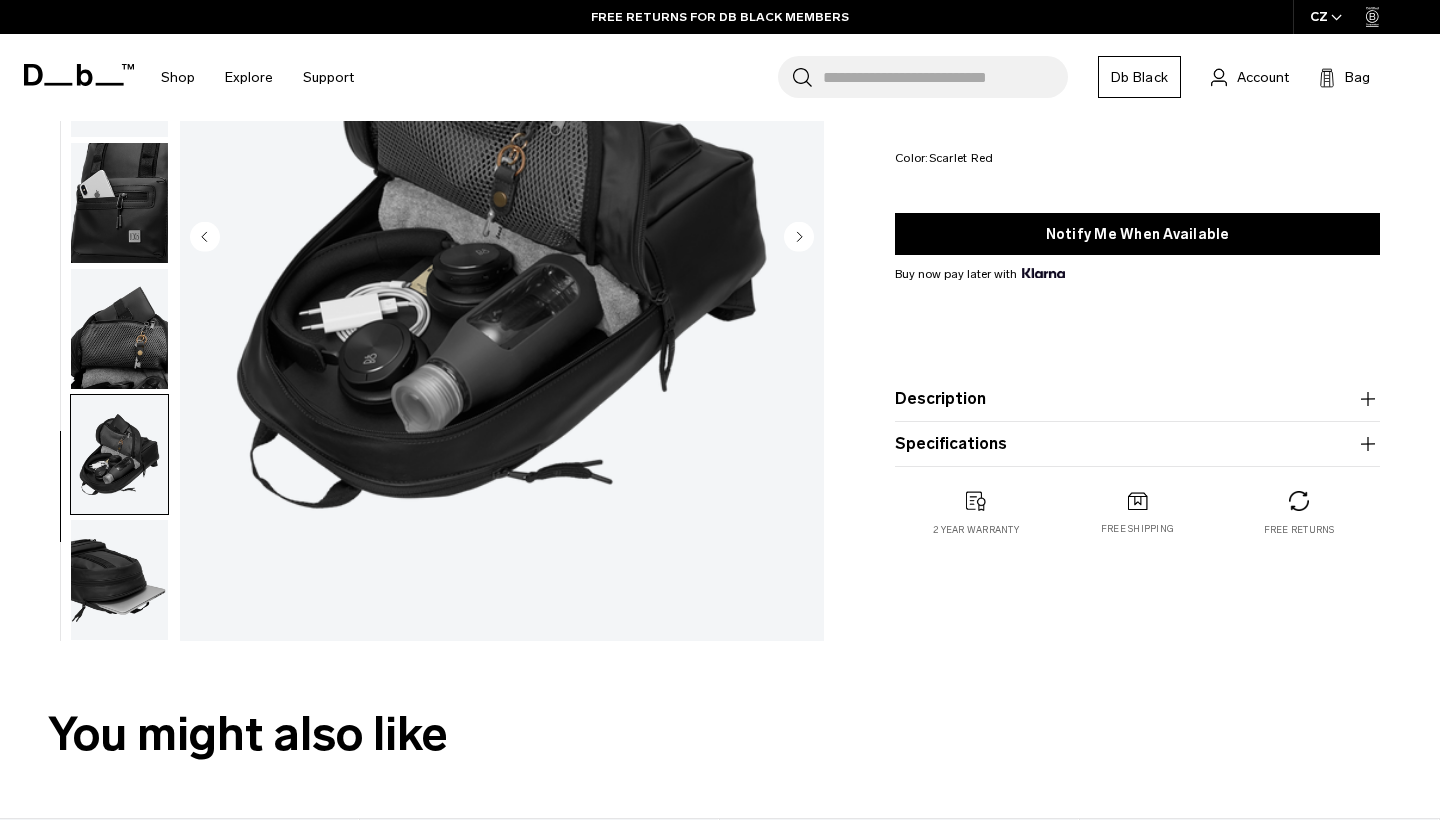 click at bounding box center [119, 580] 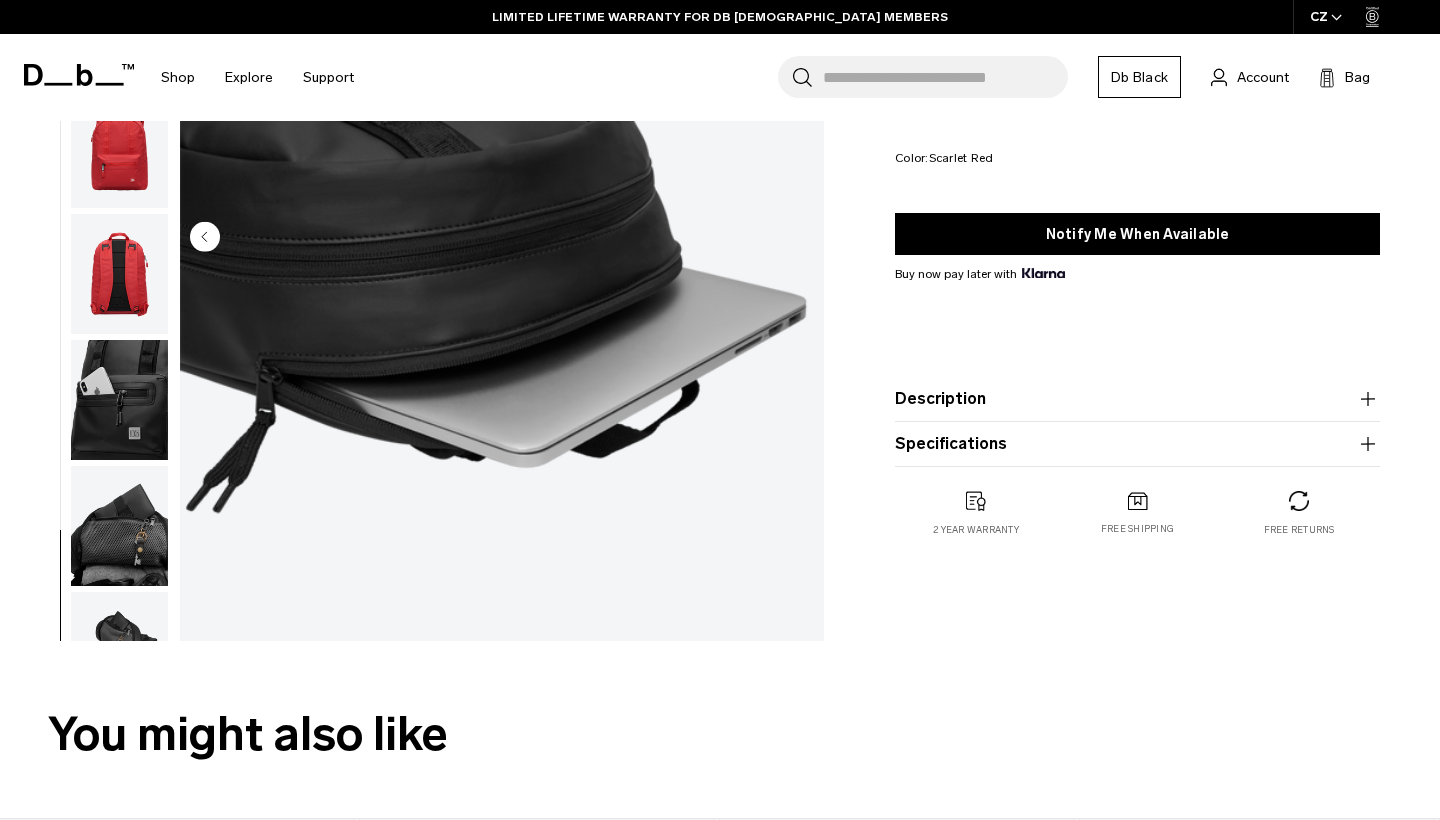 scroll, scrollTop: 0, scrollLeft: 0, axis: both 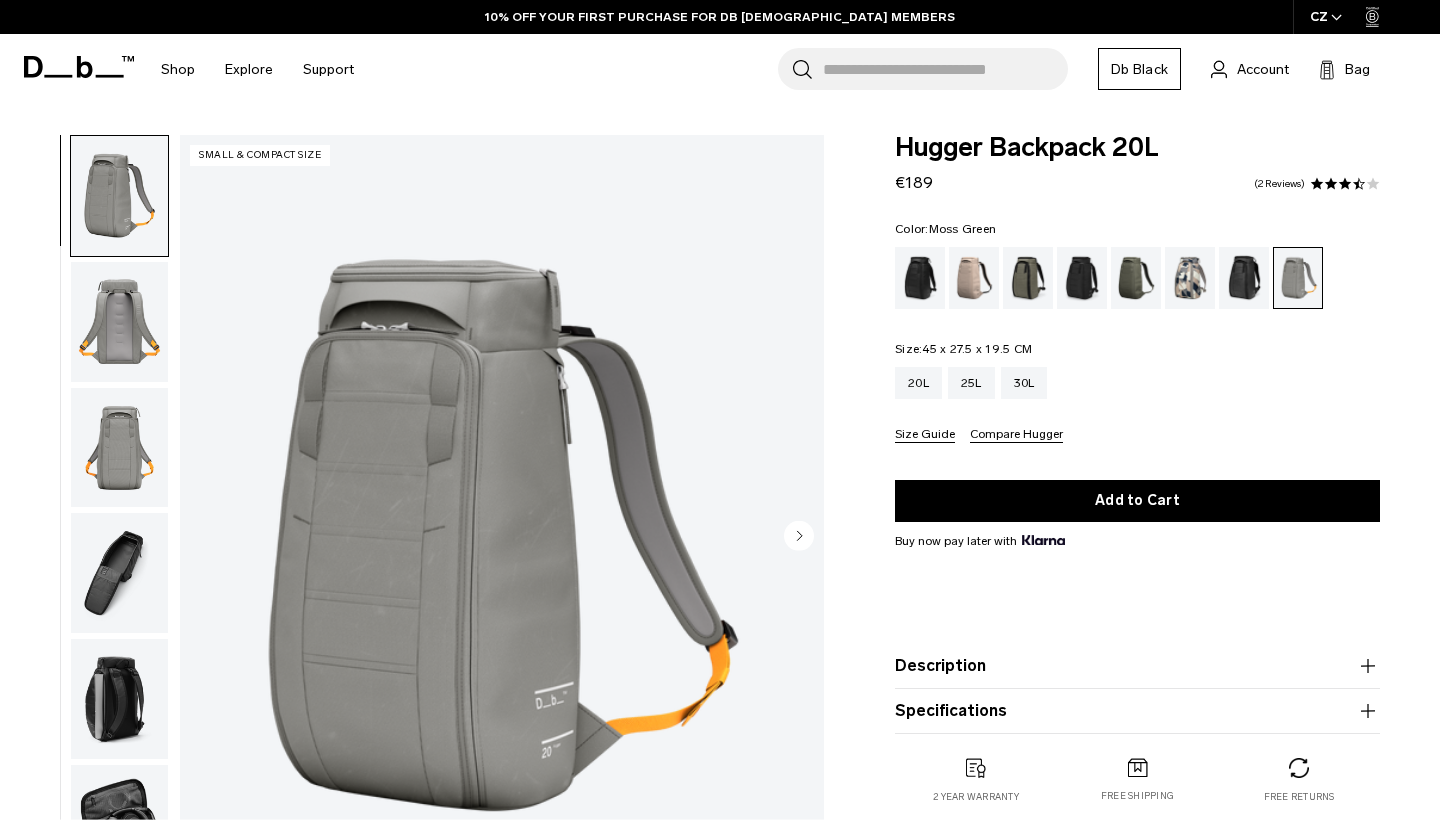 click at bounding box center [1136, 278] 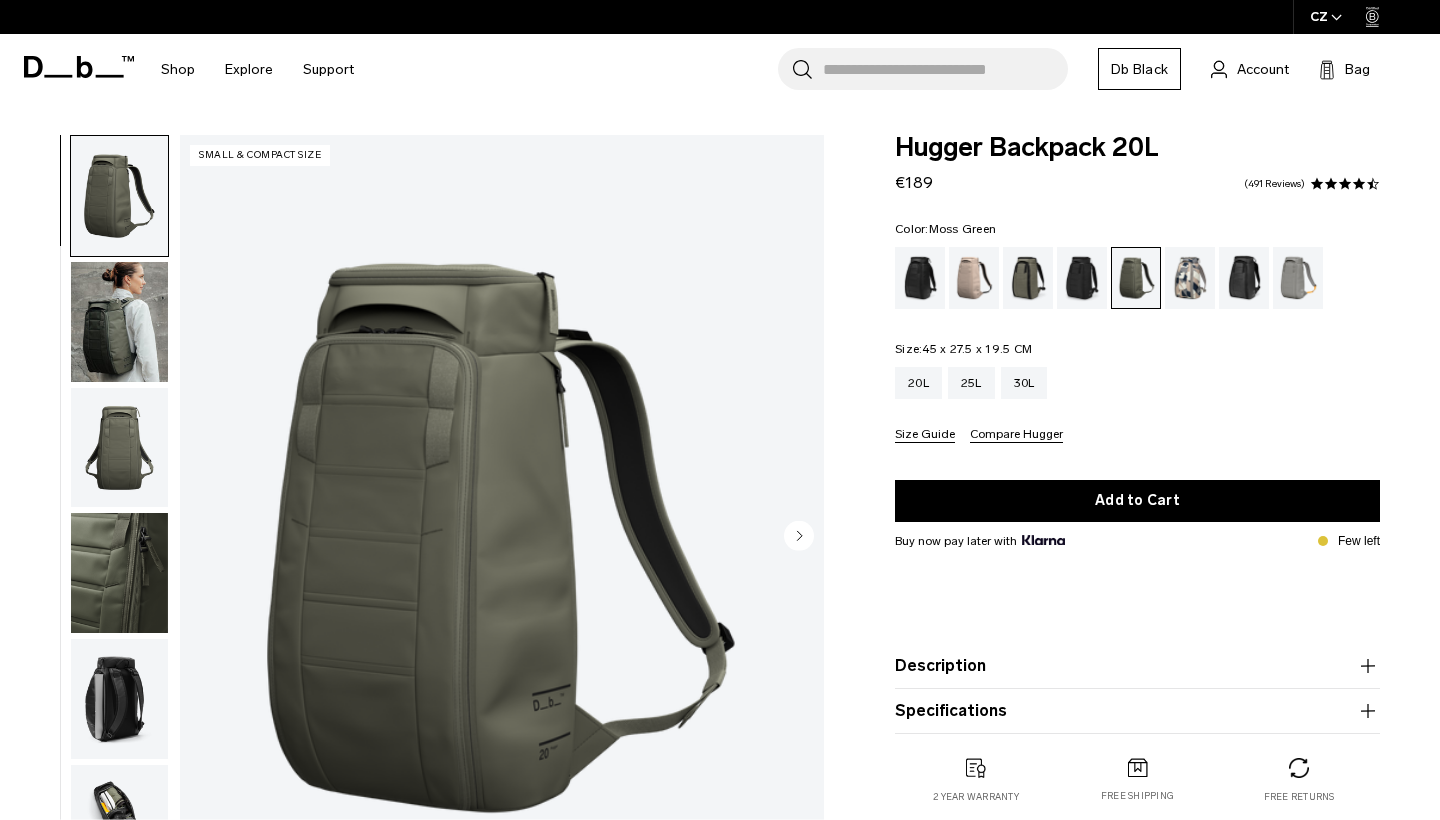 scroll, scrollTop: 0, scrollLeft: 0, axis: both 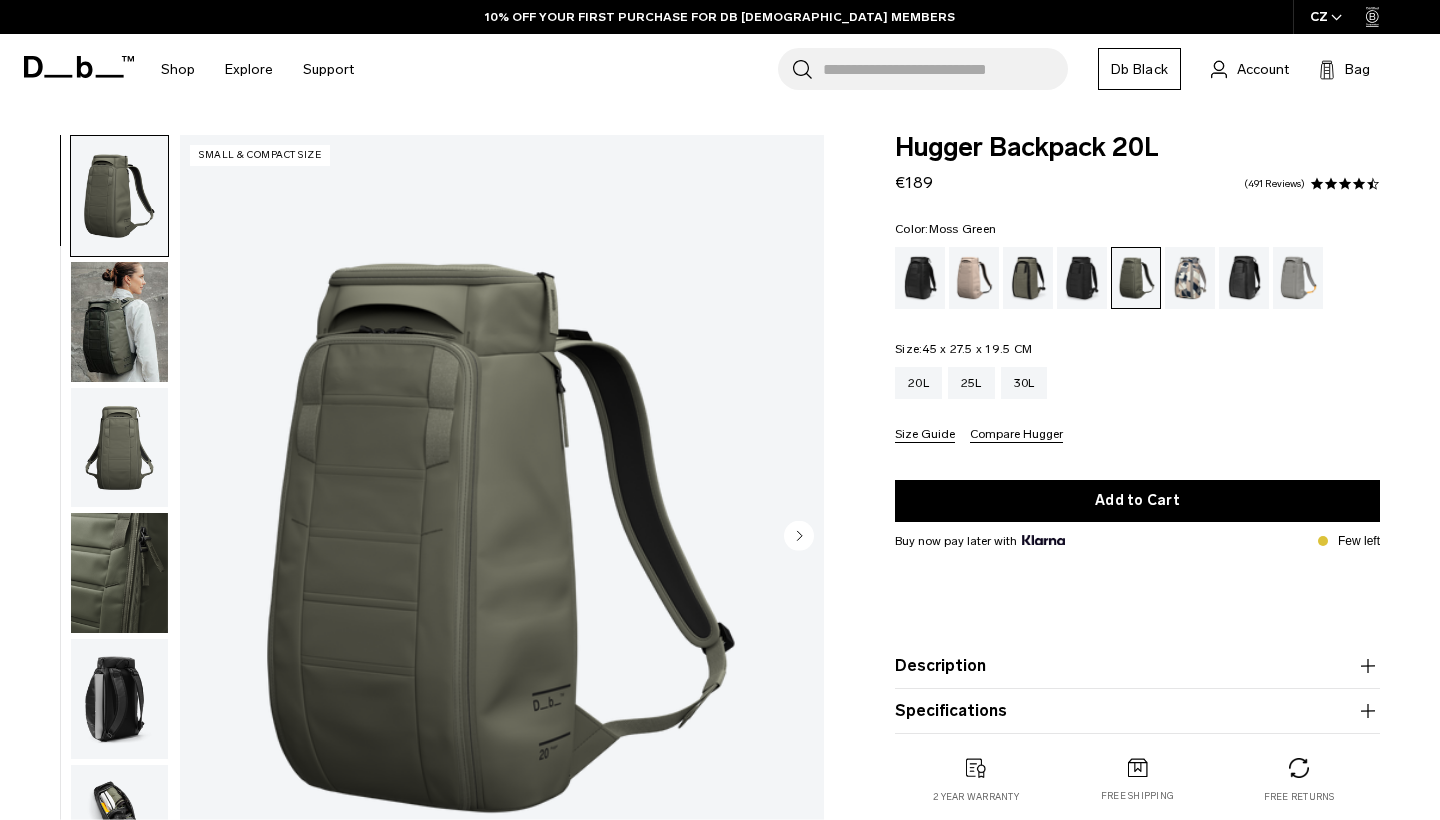 click on "01 / 09
Small & Compact Size" at bounding box center (417, 542) 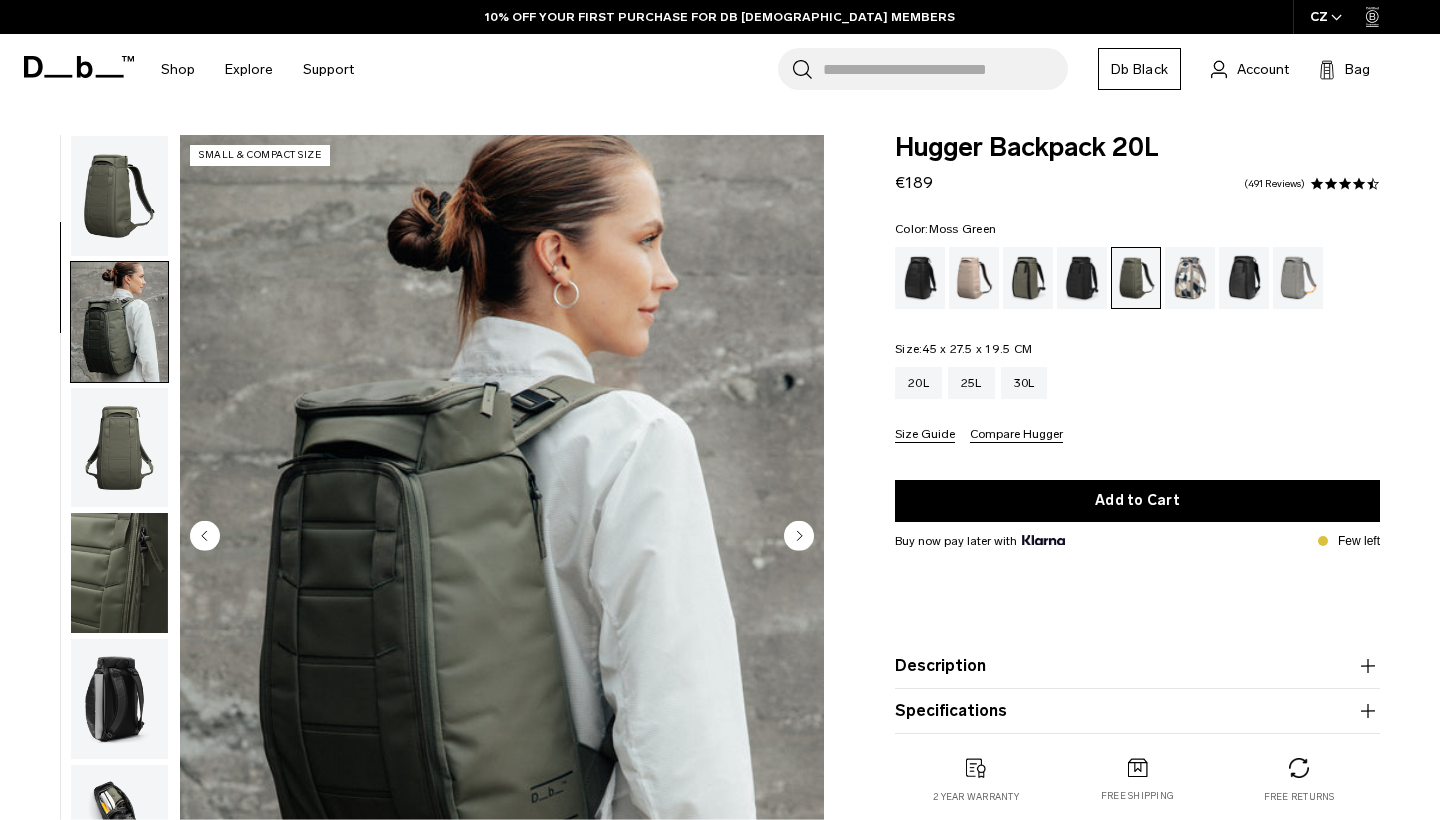 scroll, scrollTop: 127, scrollLeft: 0, axis: vertical 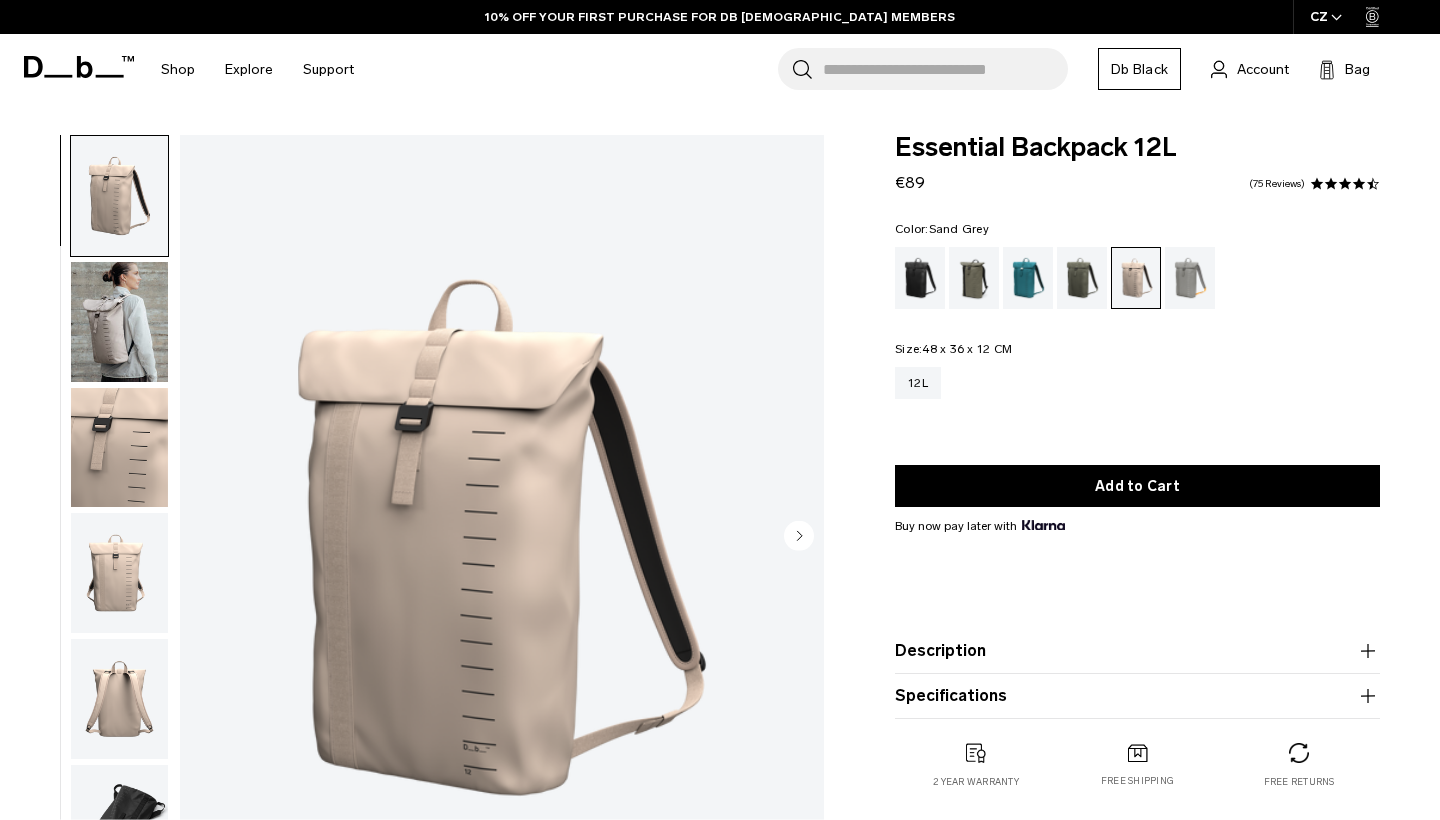 click at bounding box center (1190, 278) 